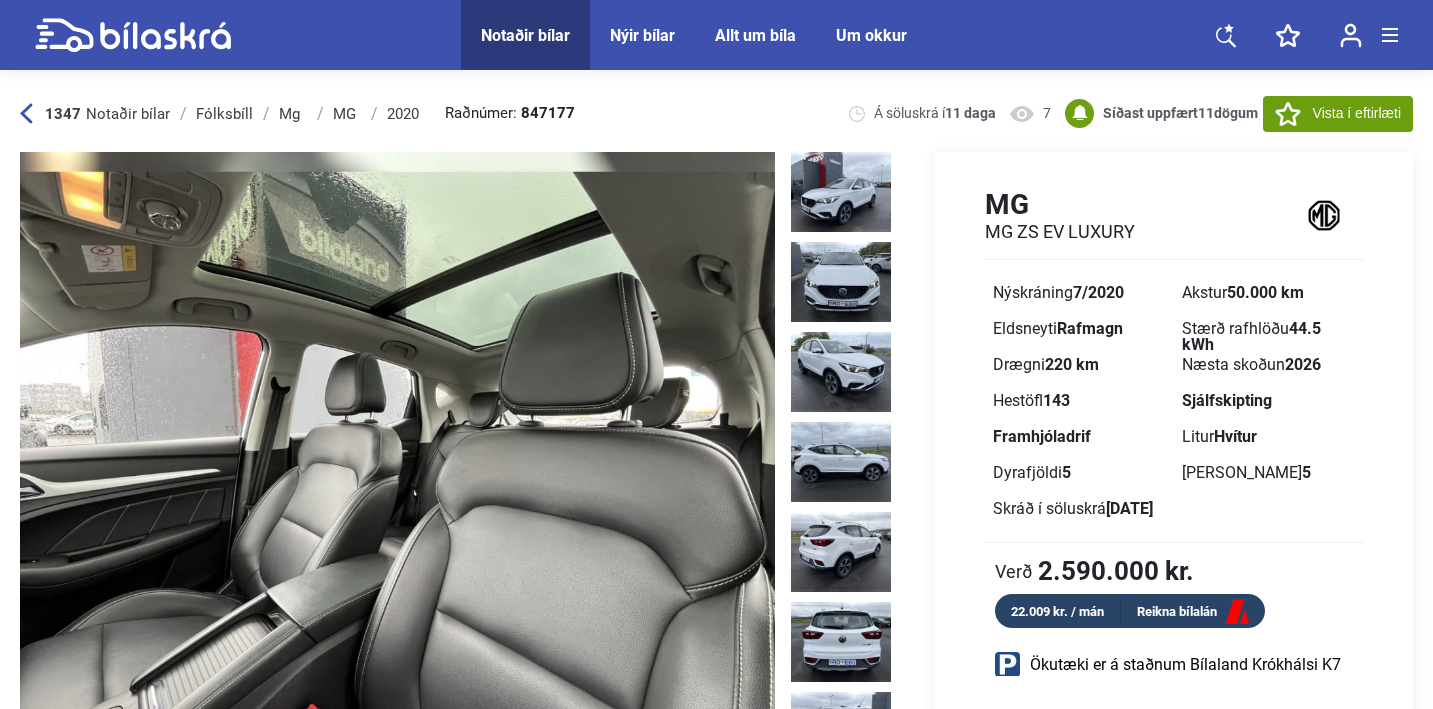 scroll, scrollTop: 112, scrollLeft: 0, axis: vertical 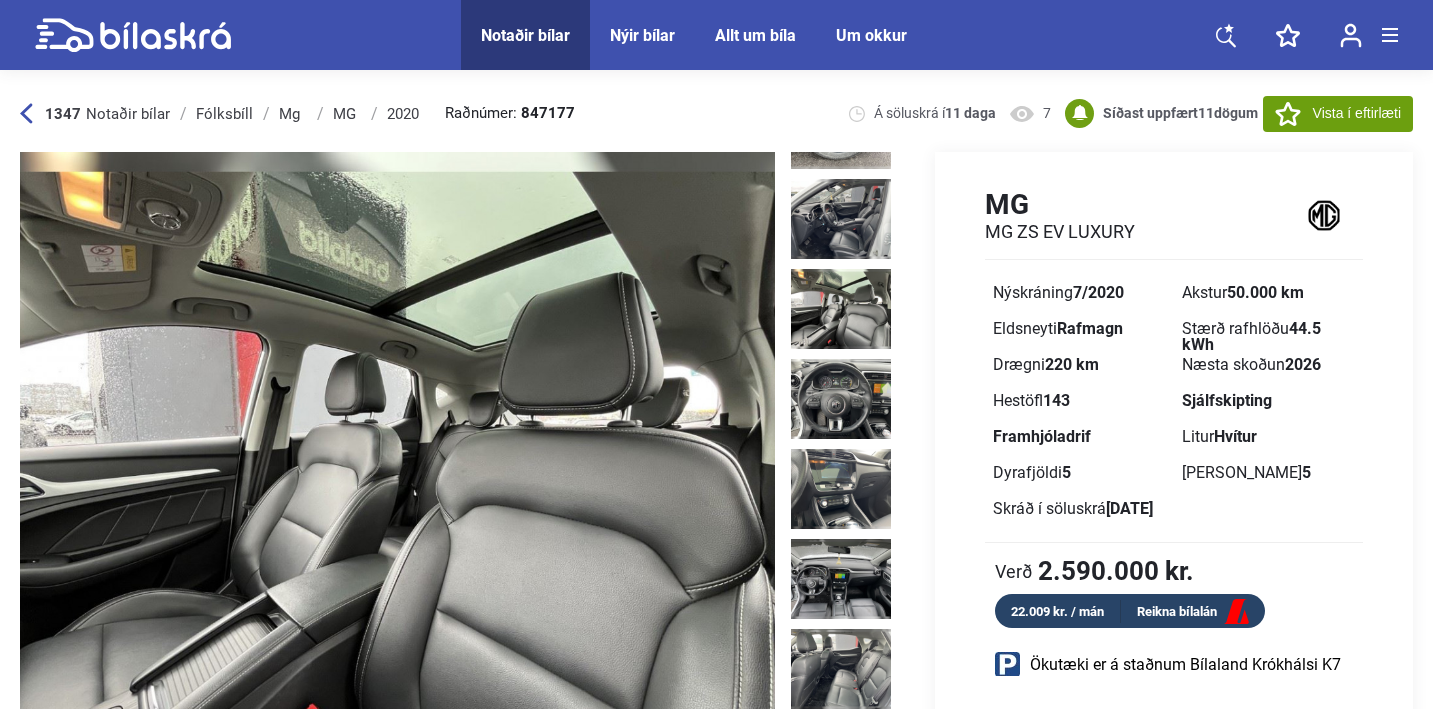 click on "1347  Notaðir bílar" at bounding box center (95, 114) 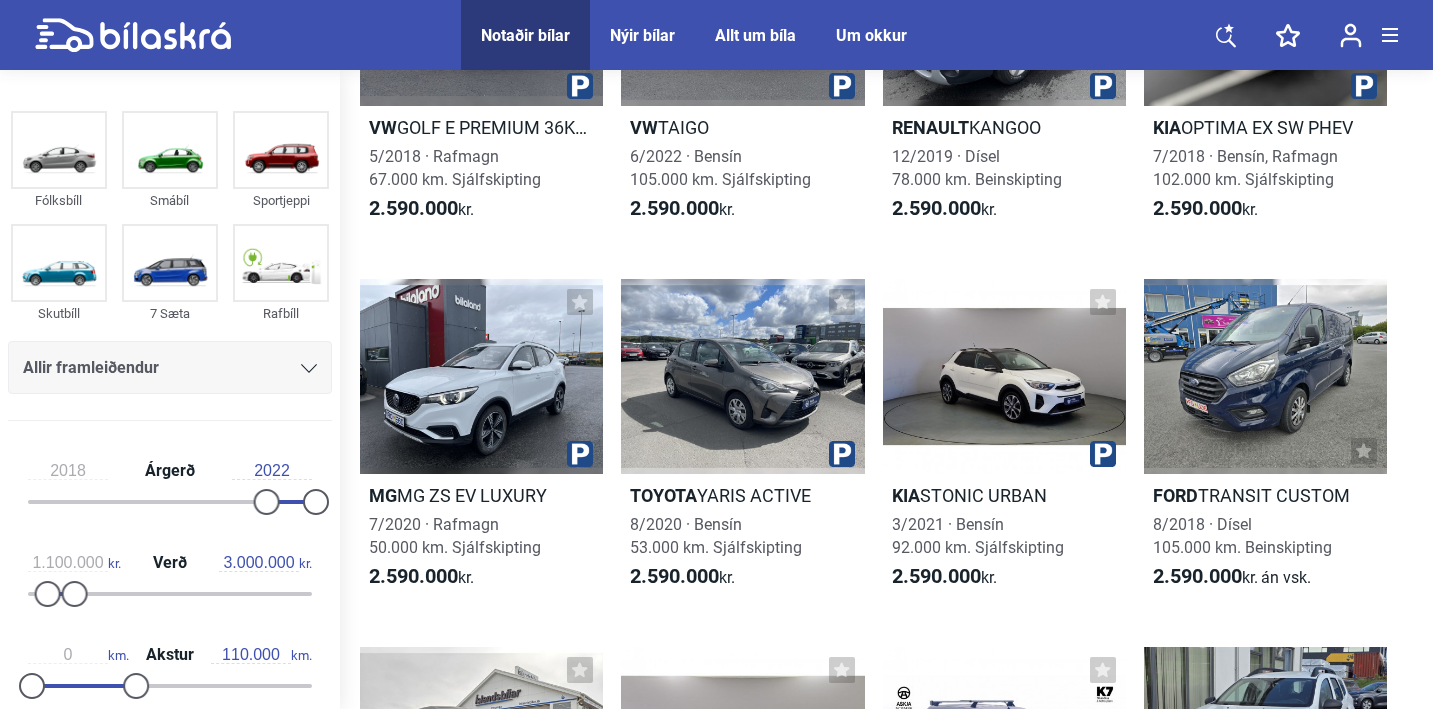 scroll, scrollTop: 3644, scrollLeft: 0, axis: vertical 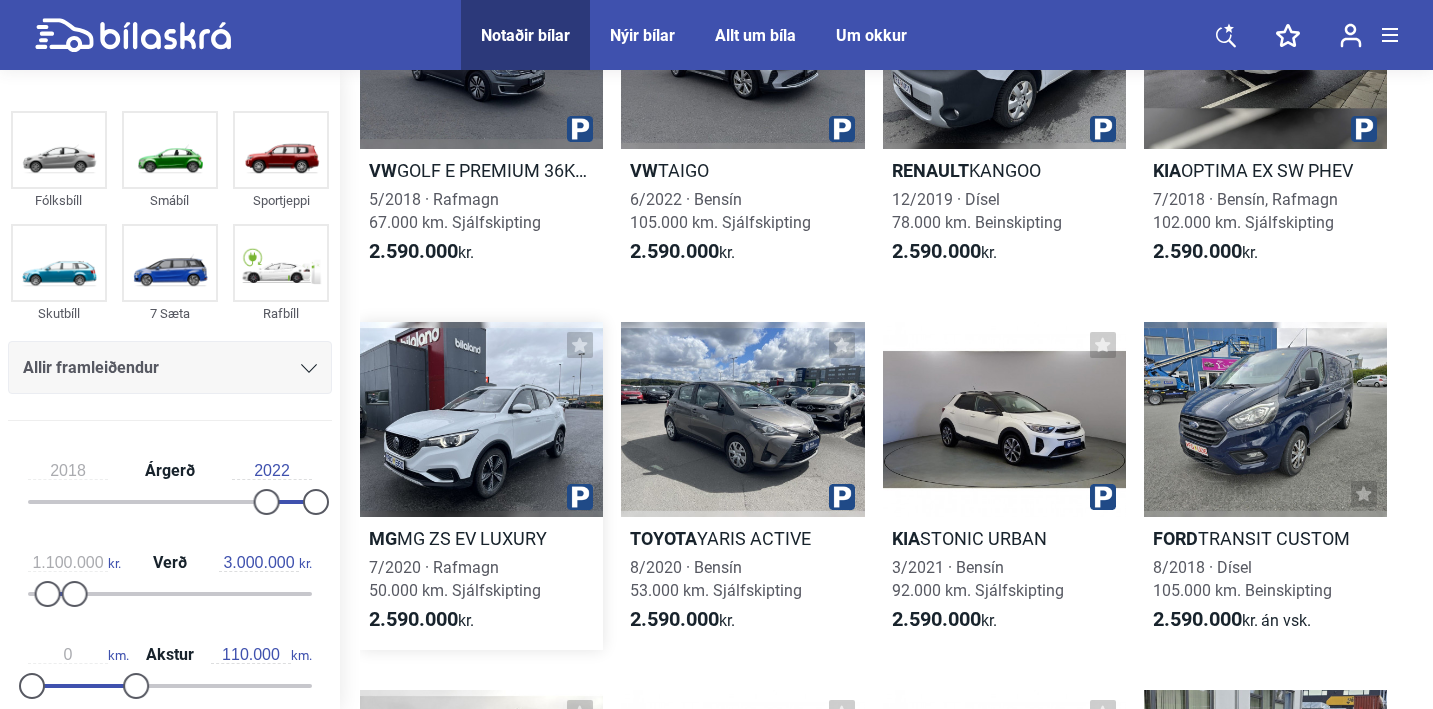 click at bounding box center [481, 419] 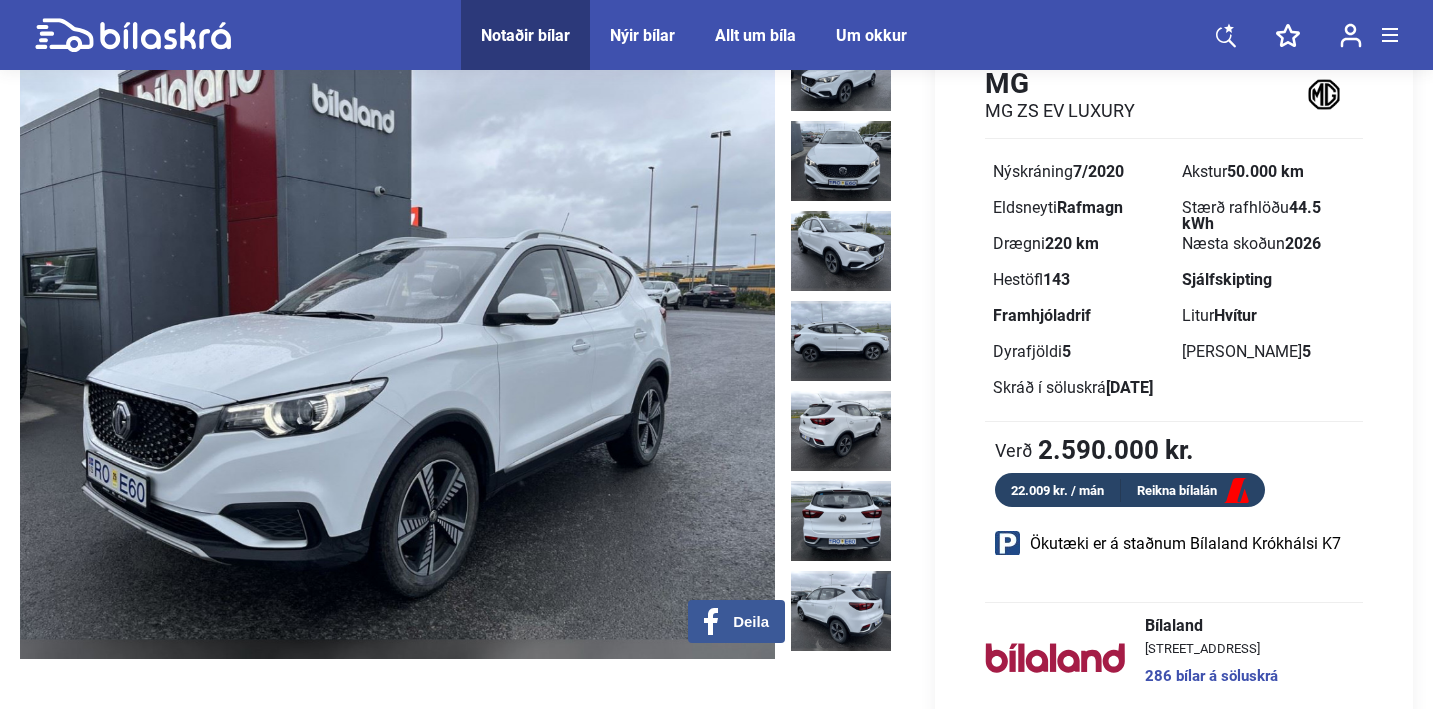 scroll, scrollTop: 137, scrollLeft: 0, axis: vertical 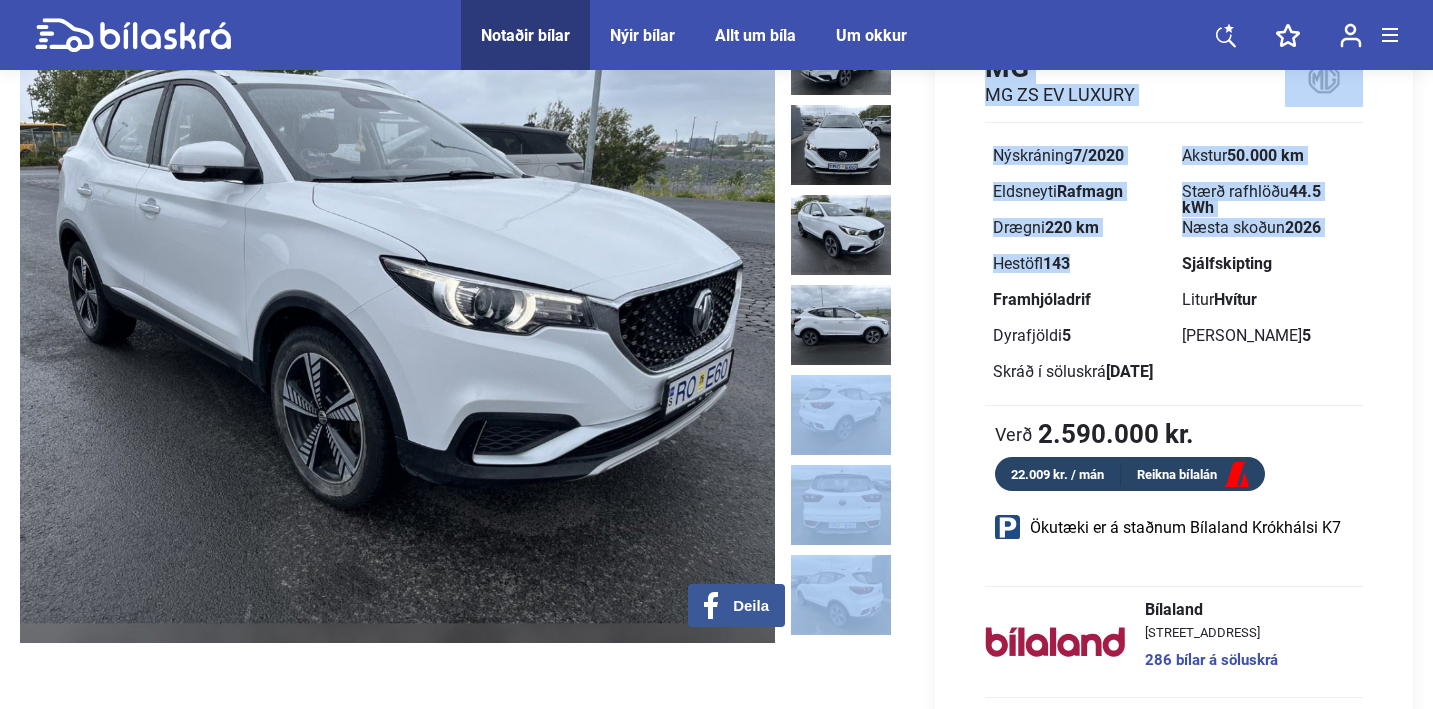drag, startPoint x: 900, startPoint y: 275, endPoint x: 898, endPoint y: 345, distance: 70.028564 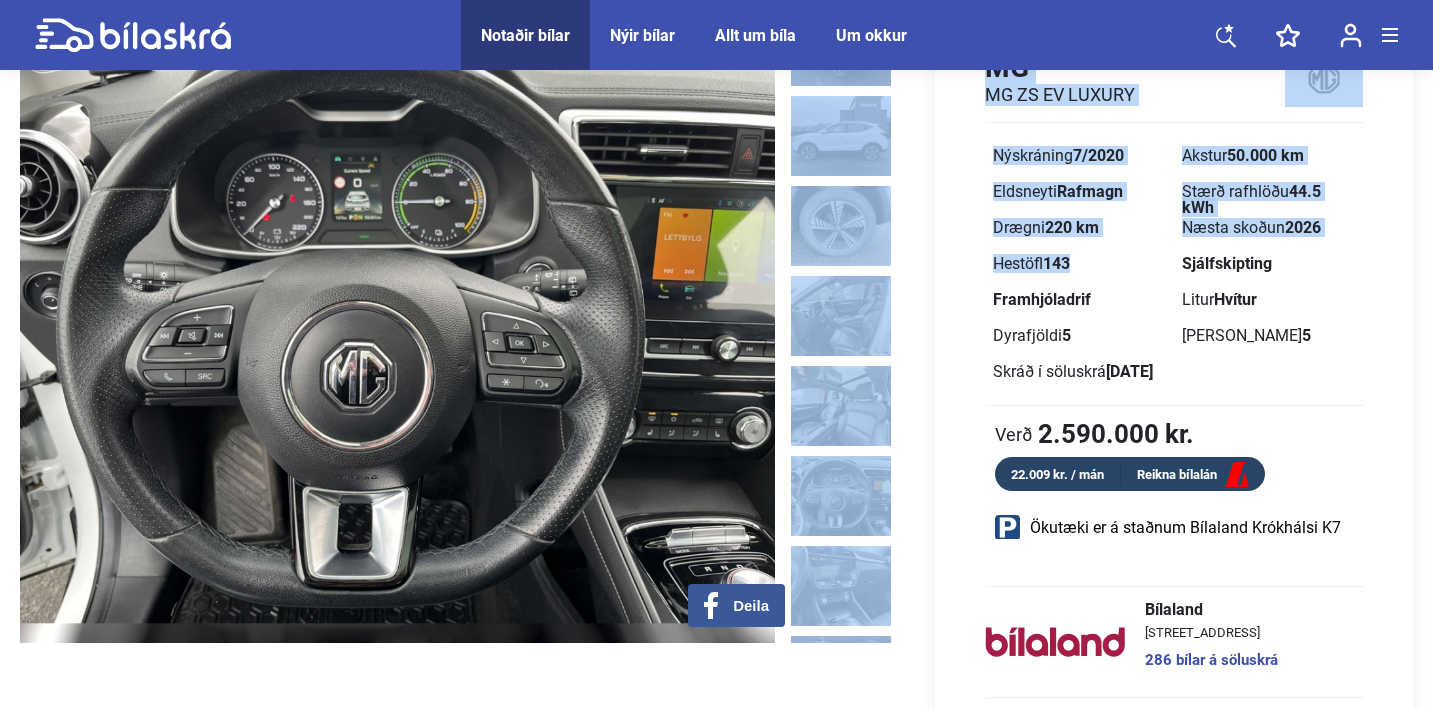 click at bounding box center [841, 496] 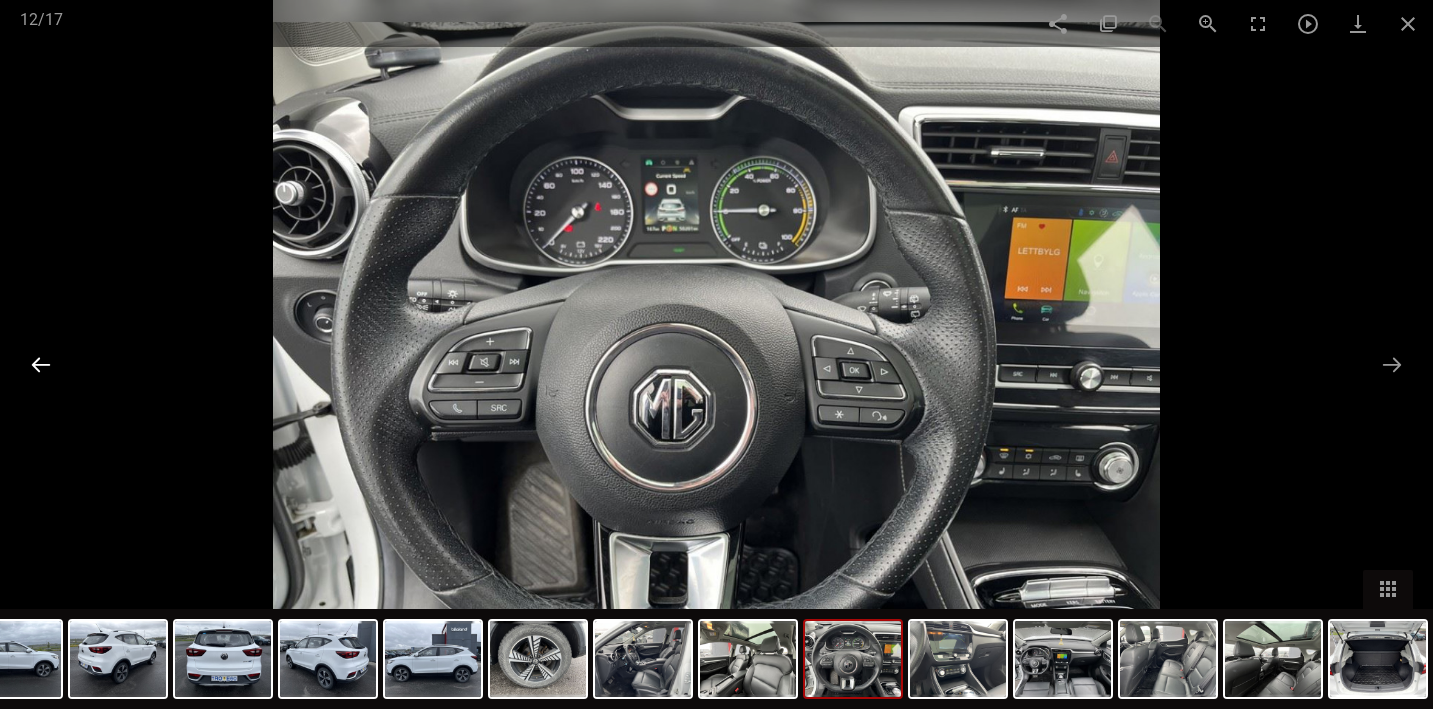 click at bounding box center (41, 364) 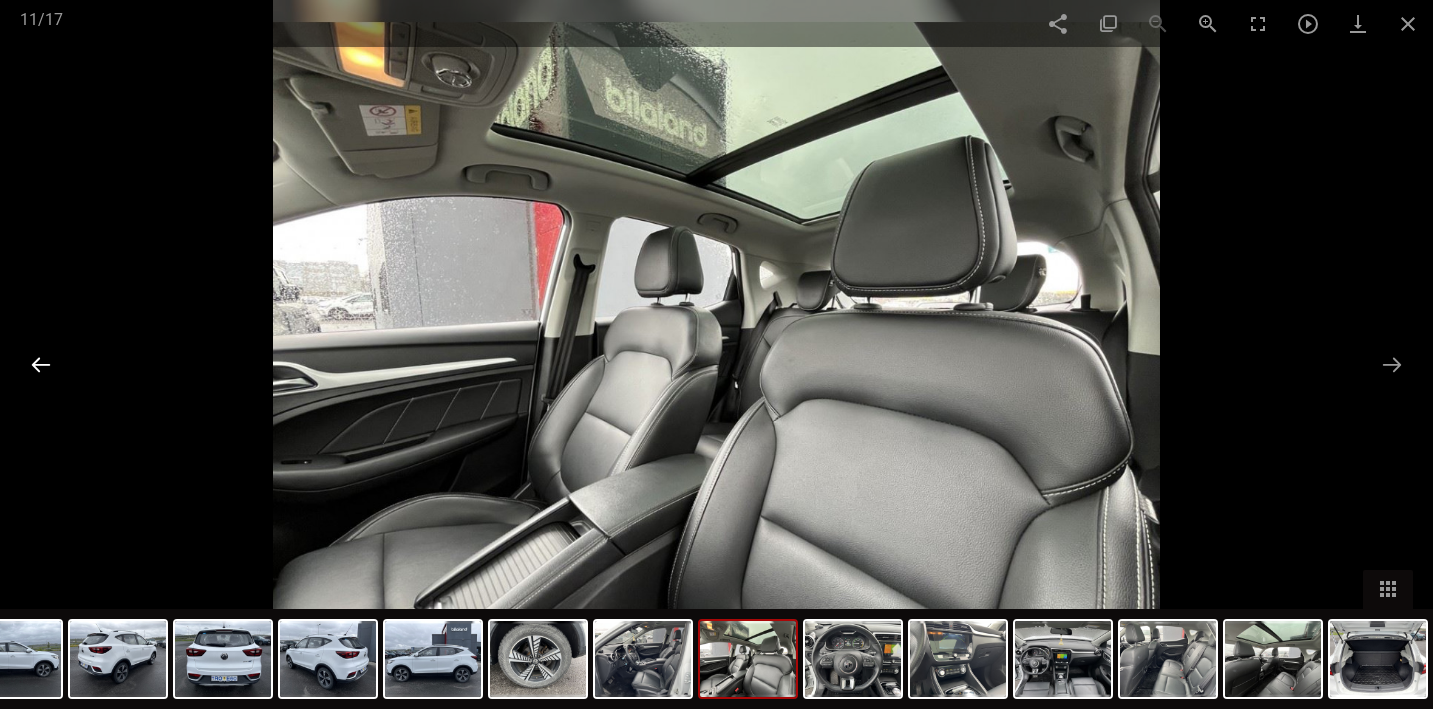 click at bounding box center (41, 364) 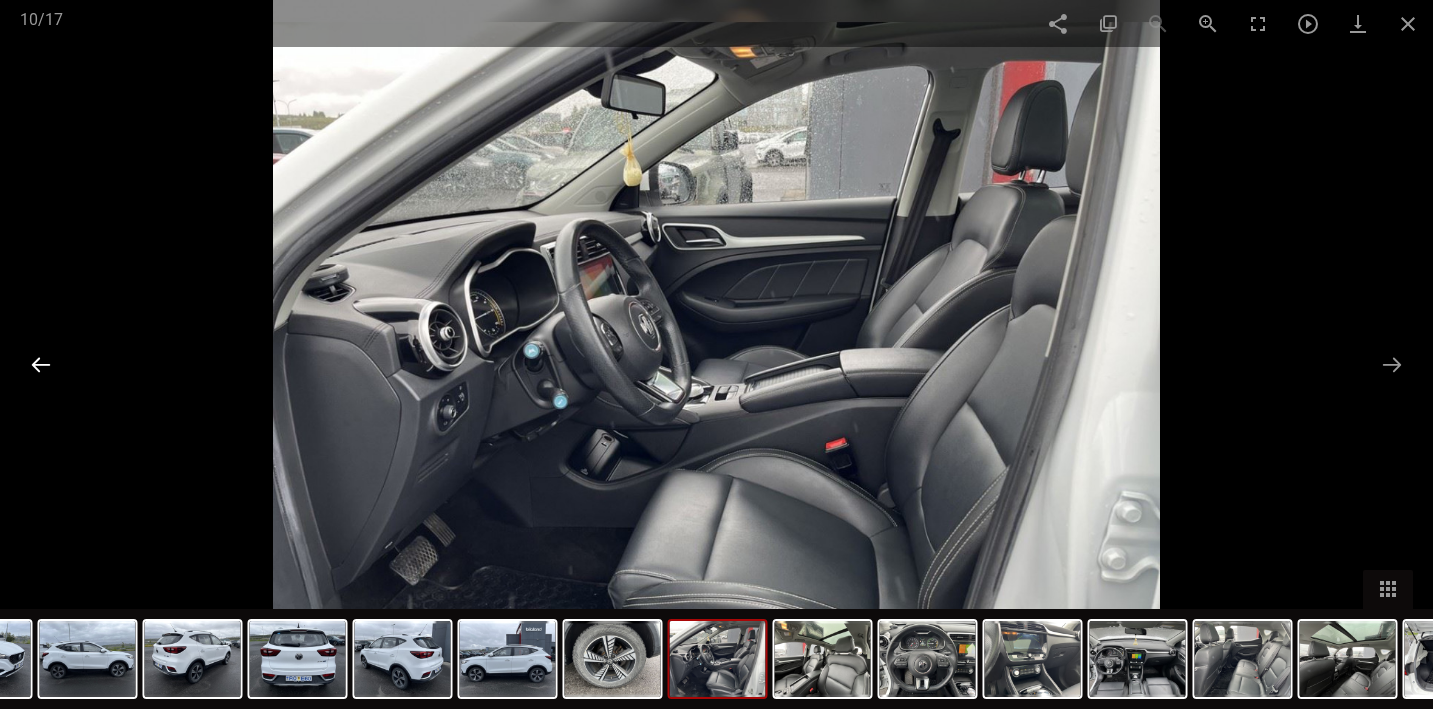 click at bounding box center (41, 364) 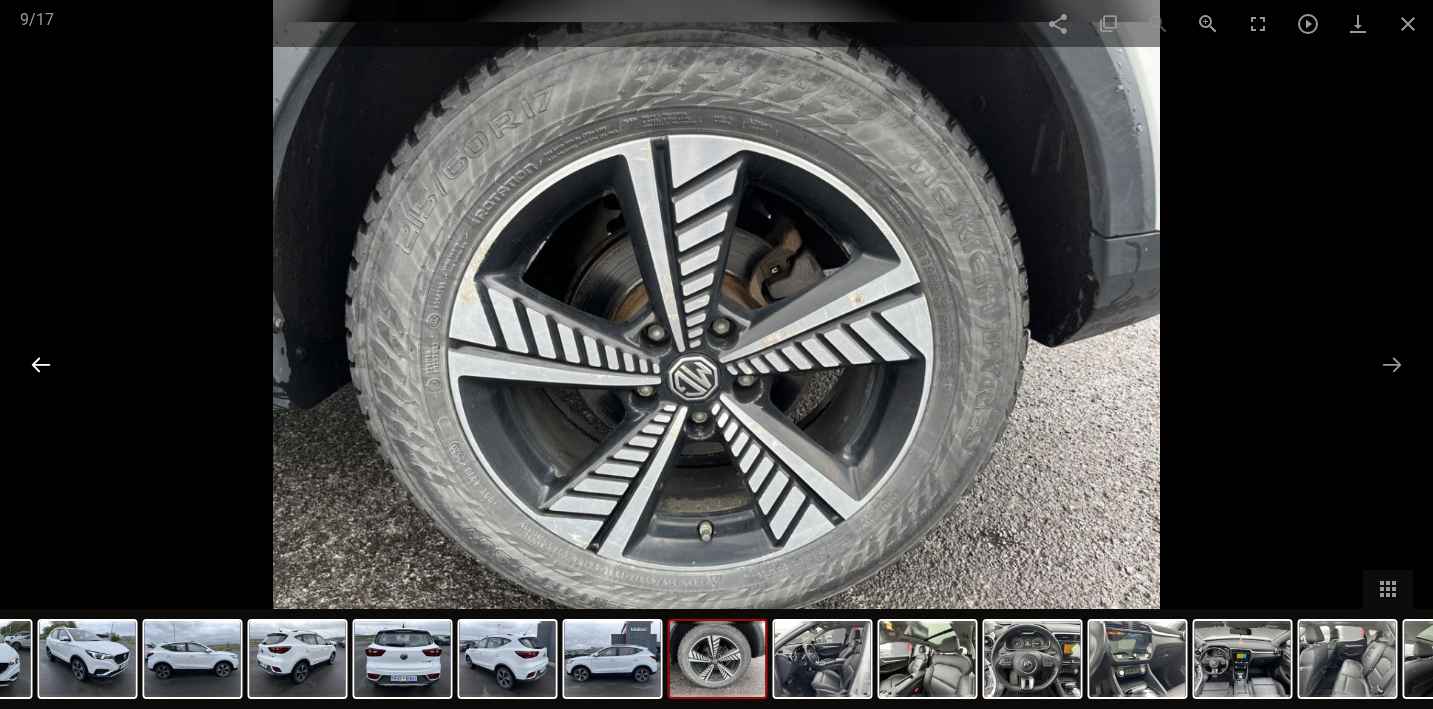 click at bounding box center (41, 364) 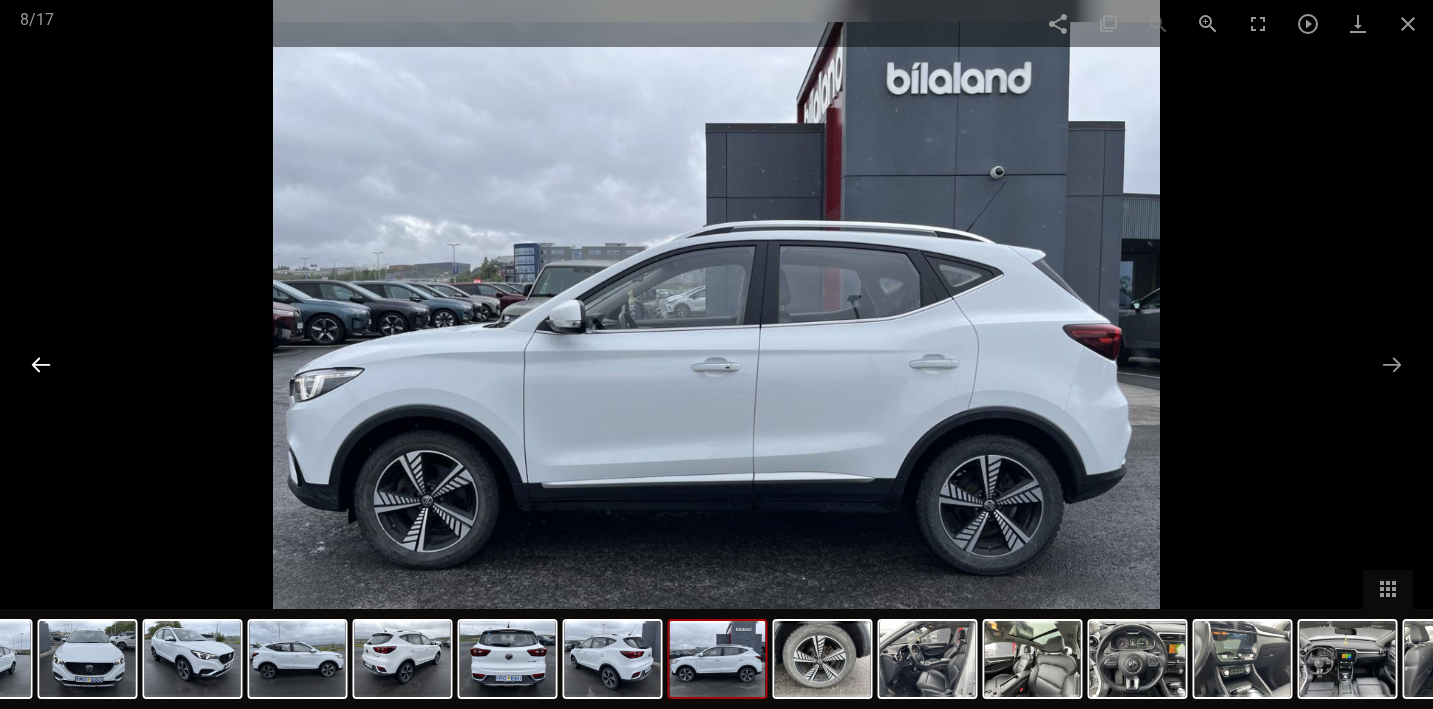 click at bounding box center (41, 364) 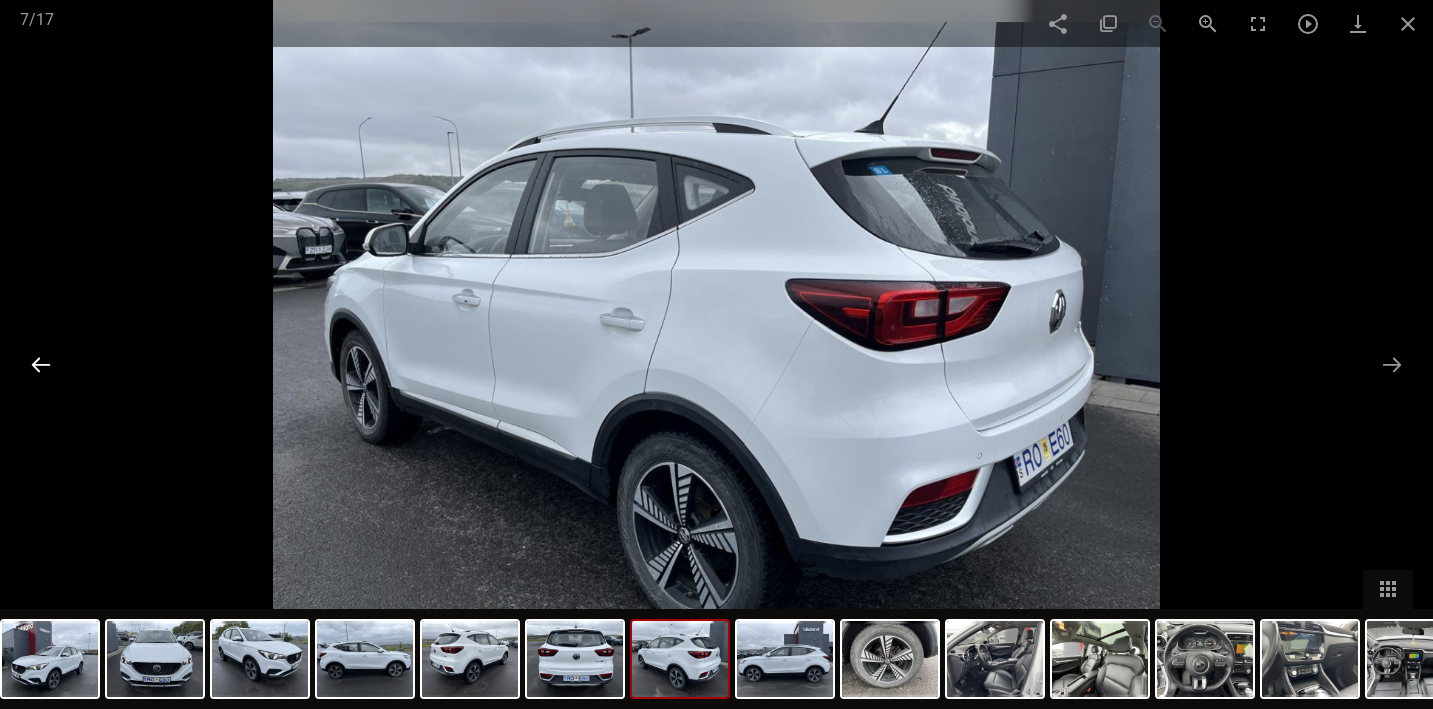 click at bounding box center [41, 364] 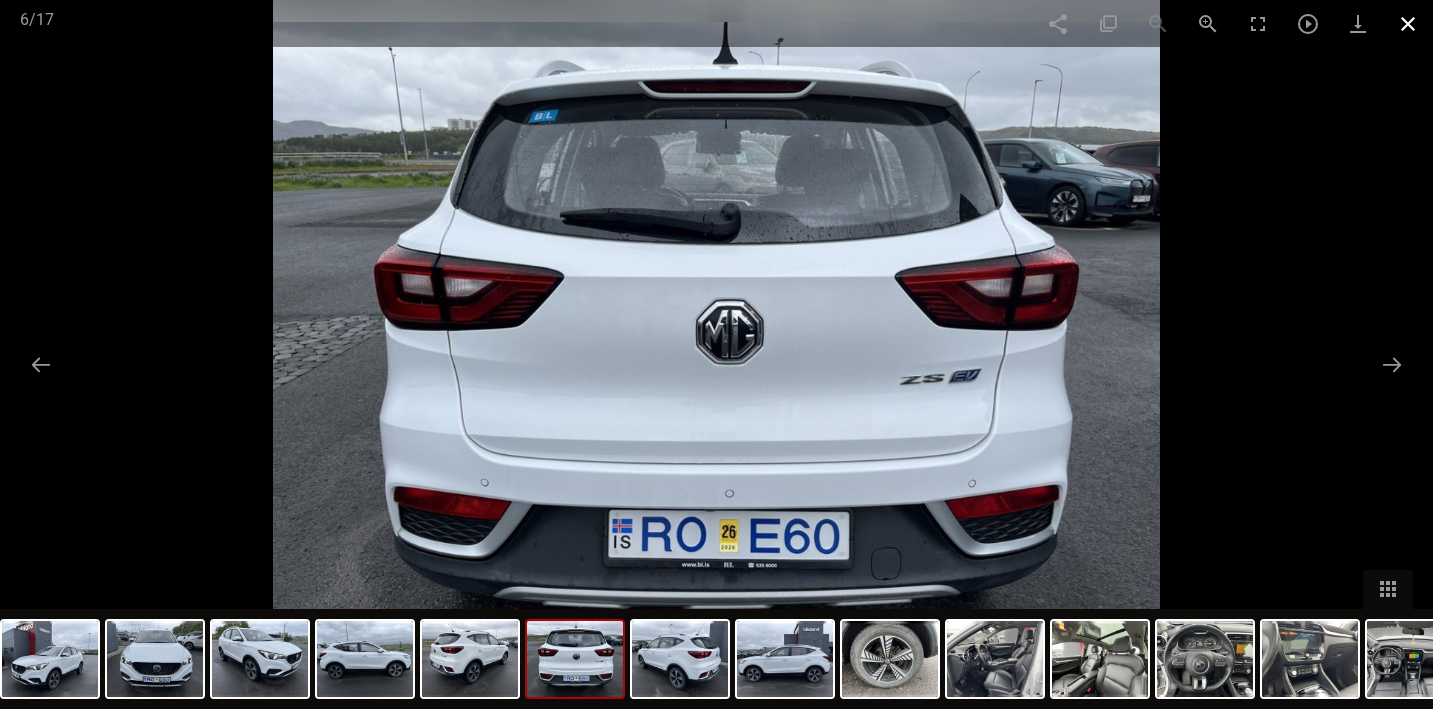click at bounding box center (1408, 23) 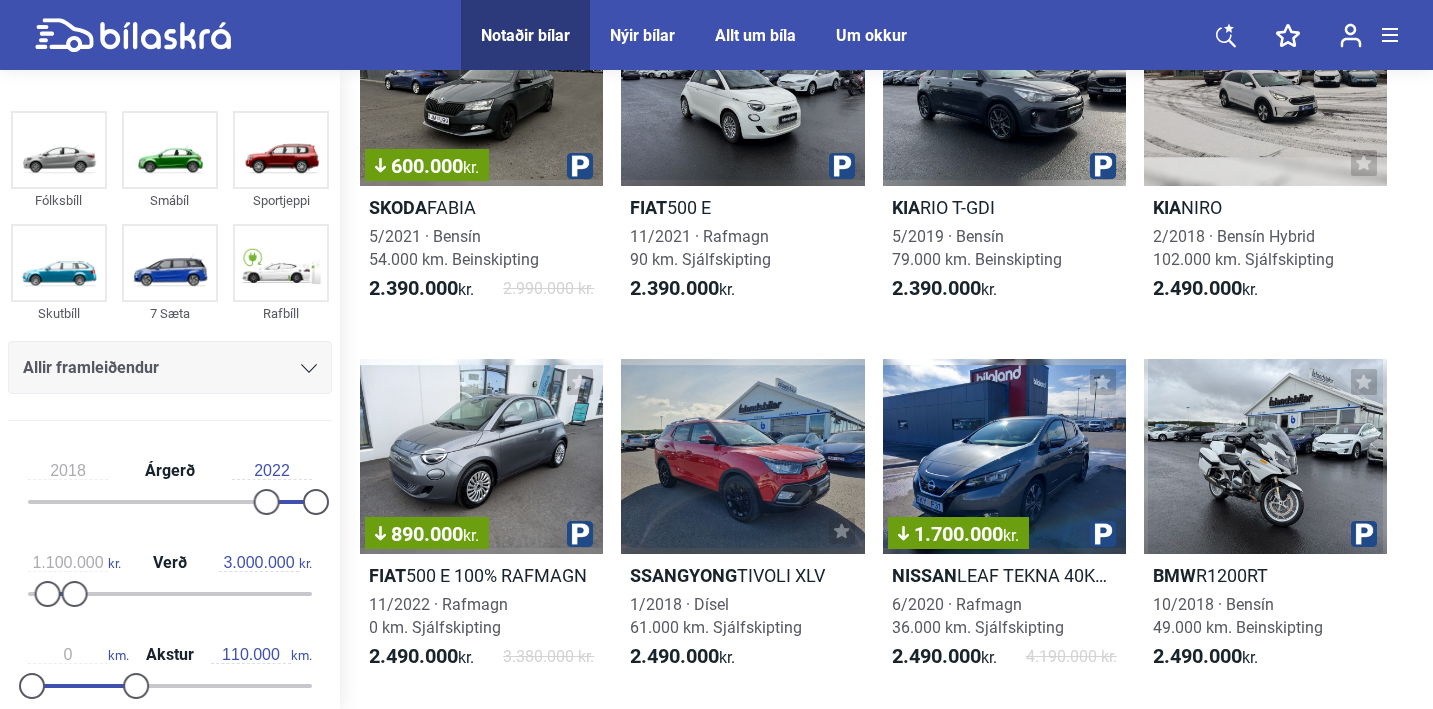 scroll, scrollTop: 2447, scrollLeft: 0, axis: vertical 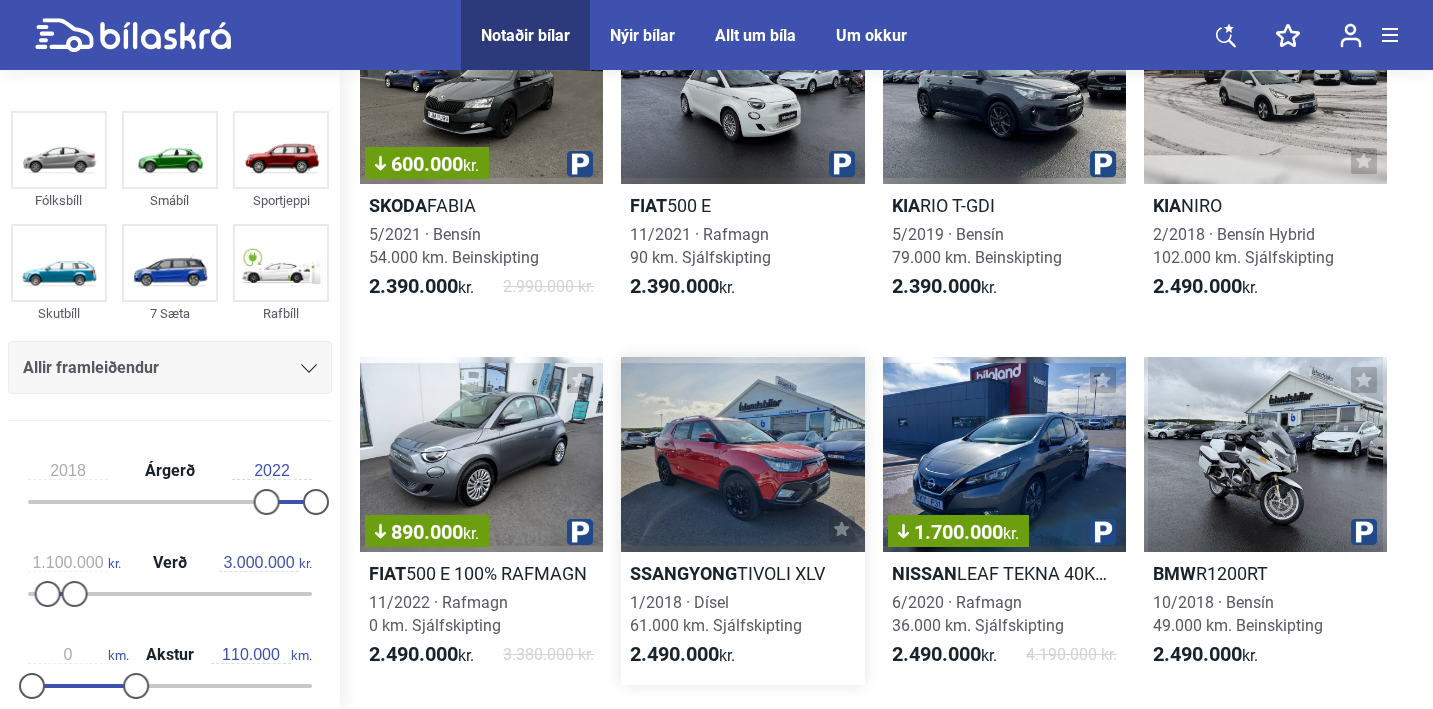 click at bounding box center [742, 454] 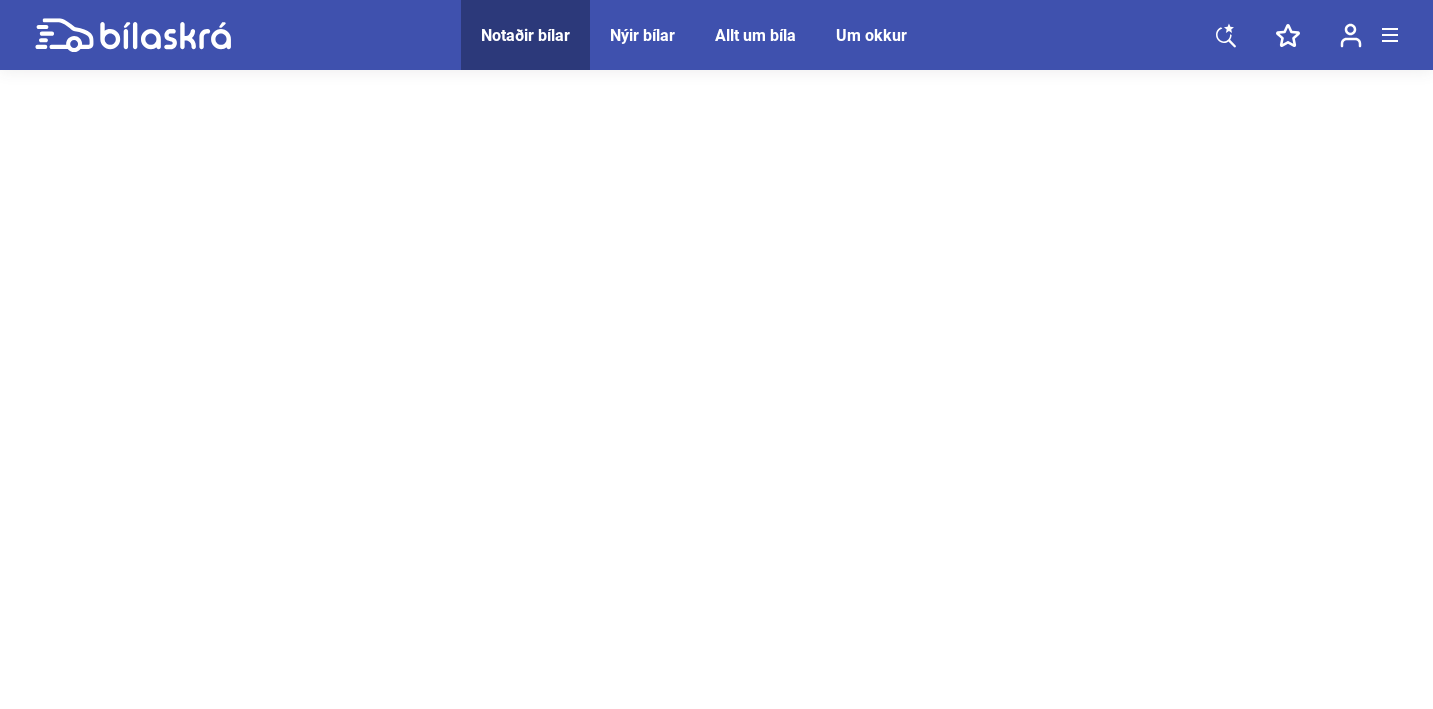 scroll, scrollTop: 0, scrollLeft: 0, axis: both 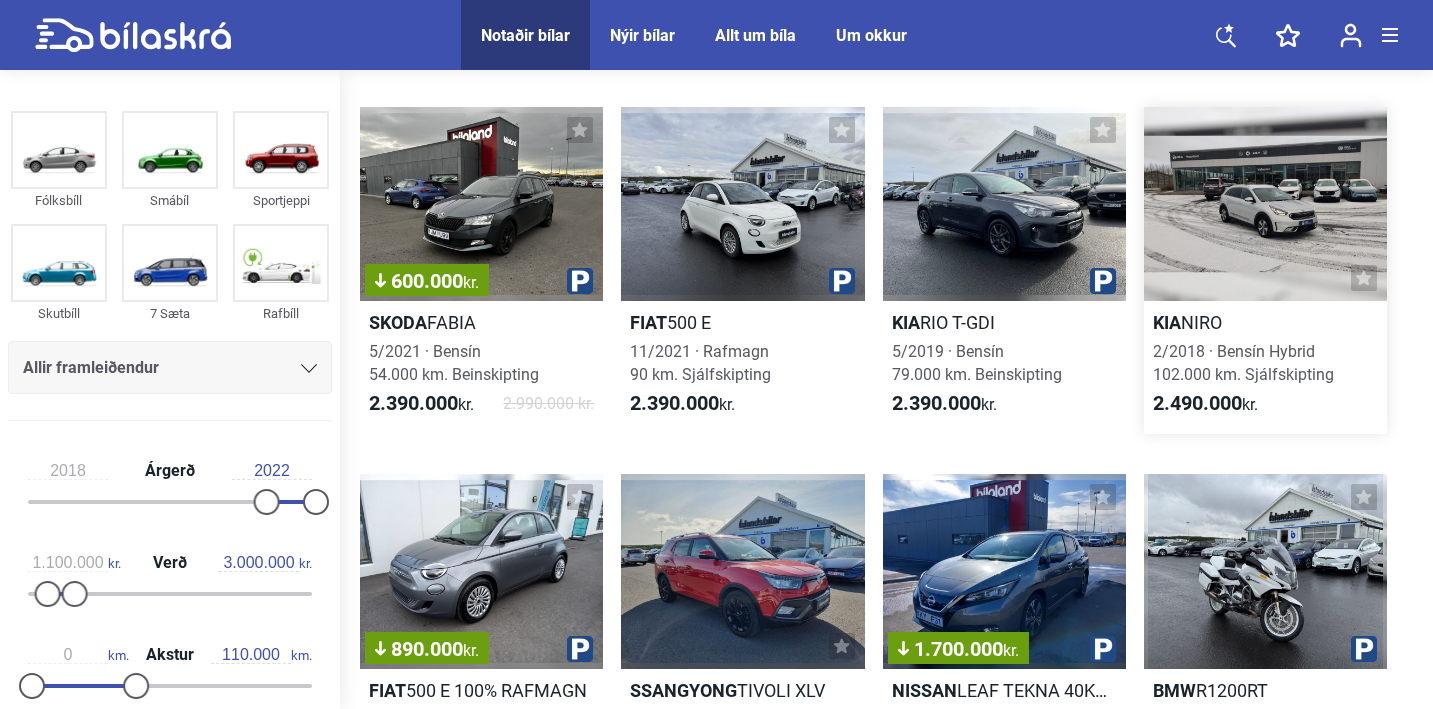 click at bounding box center [1265, 204] 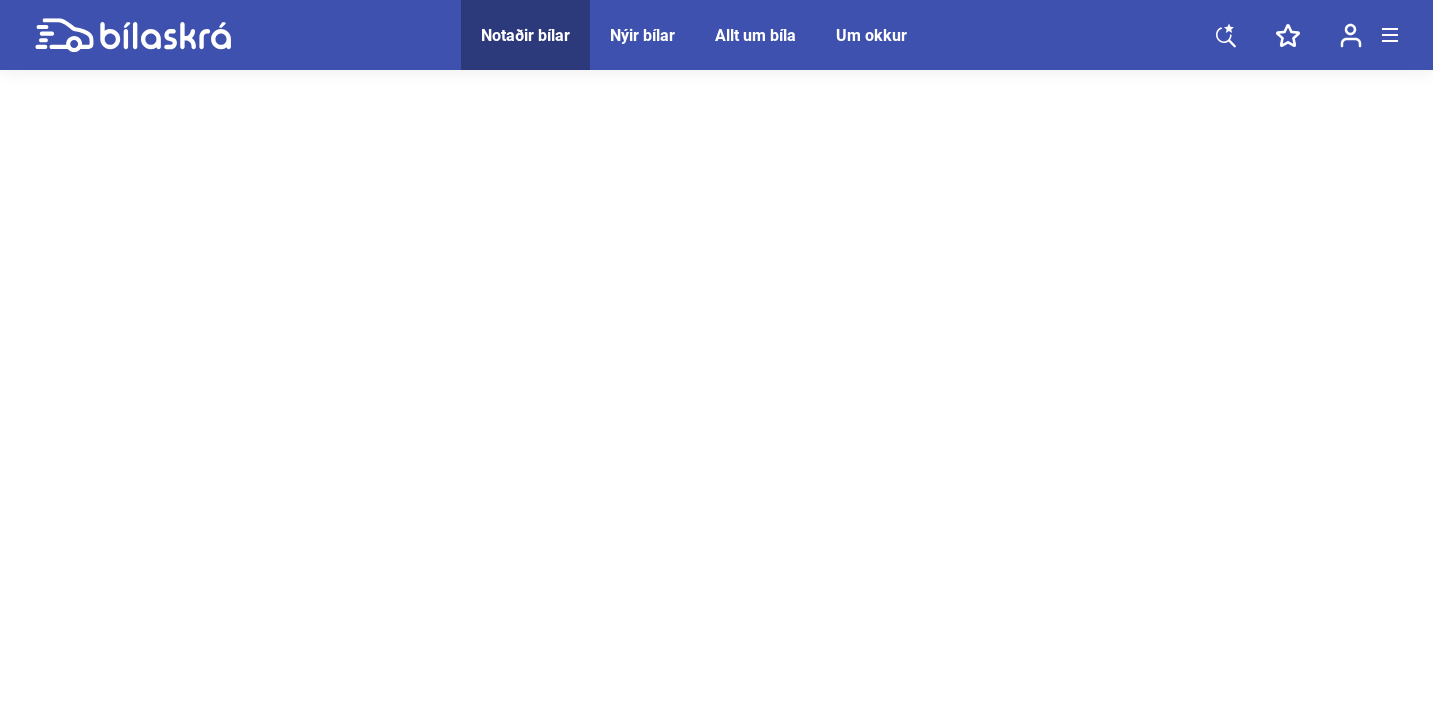 scroll, scrollTop: 0, scrollLeft: 0, axis: both 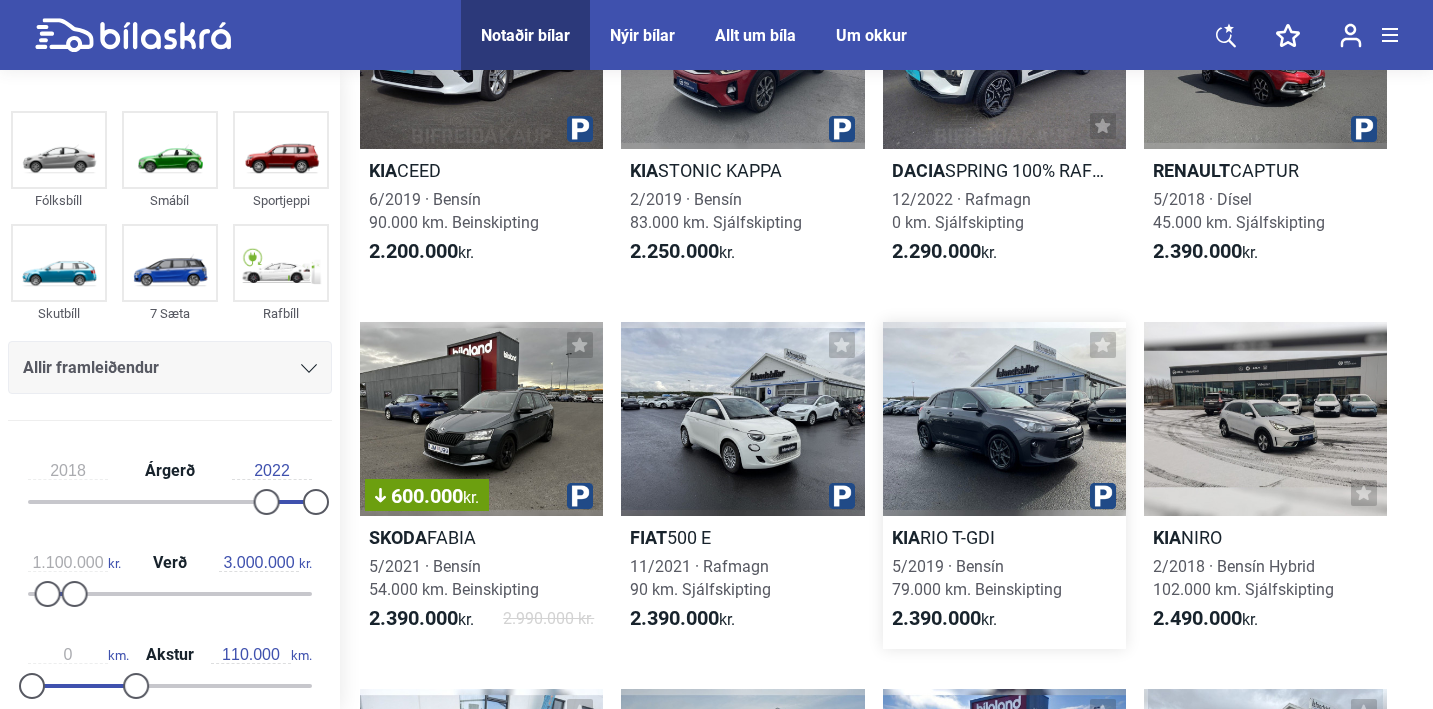 click at bounding box center [1004, 419] 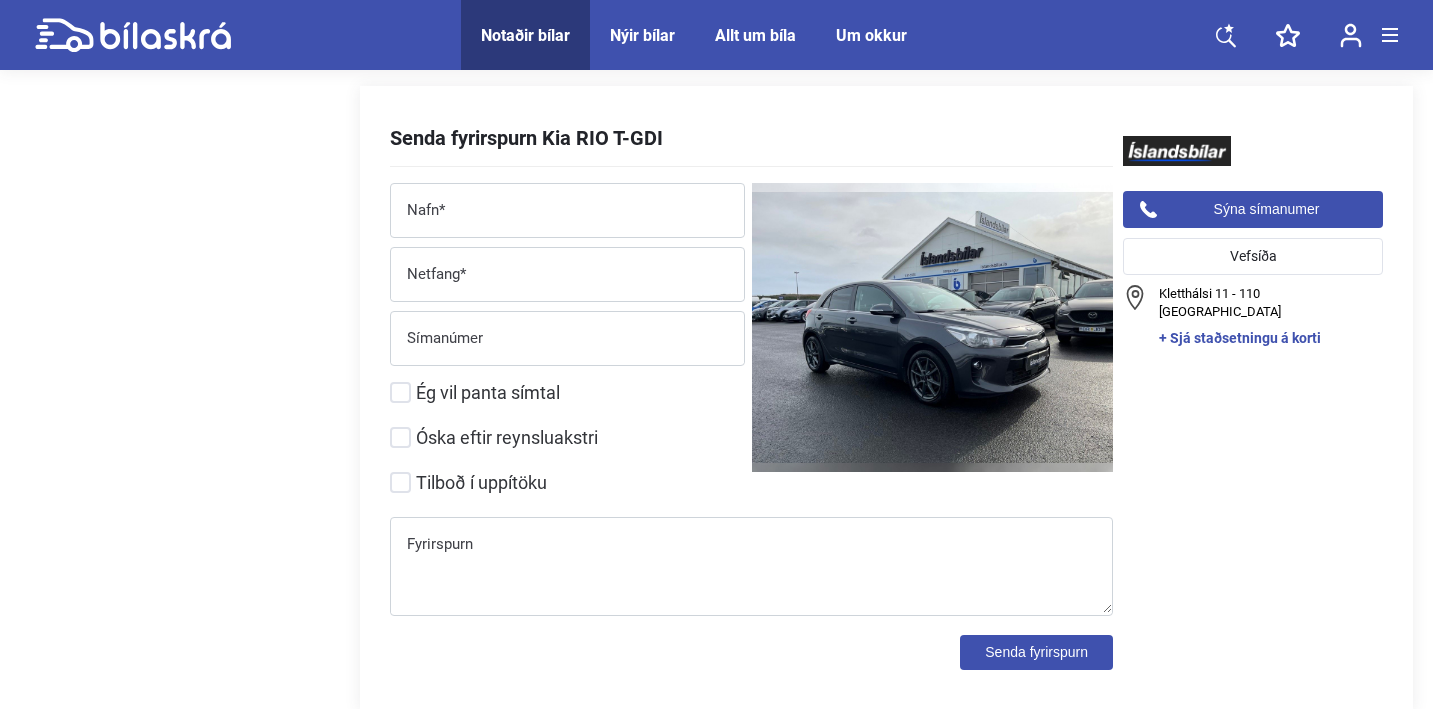 scroll, scrollTop: 8581, scrollLeft: 0, axis: vertical 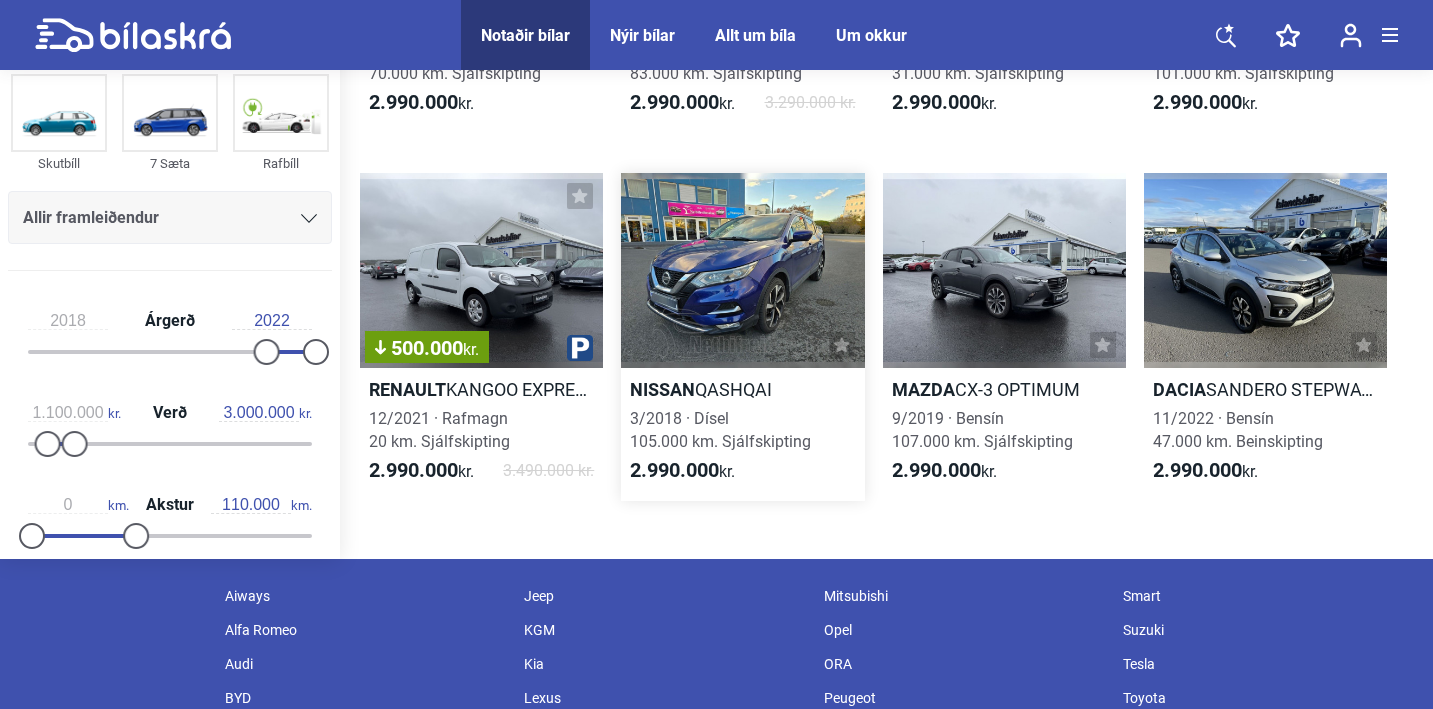 click at bounding box center (742, 270) 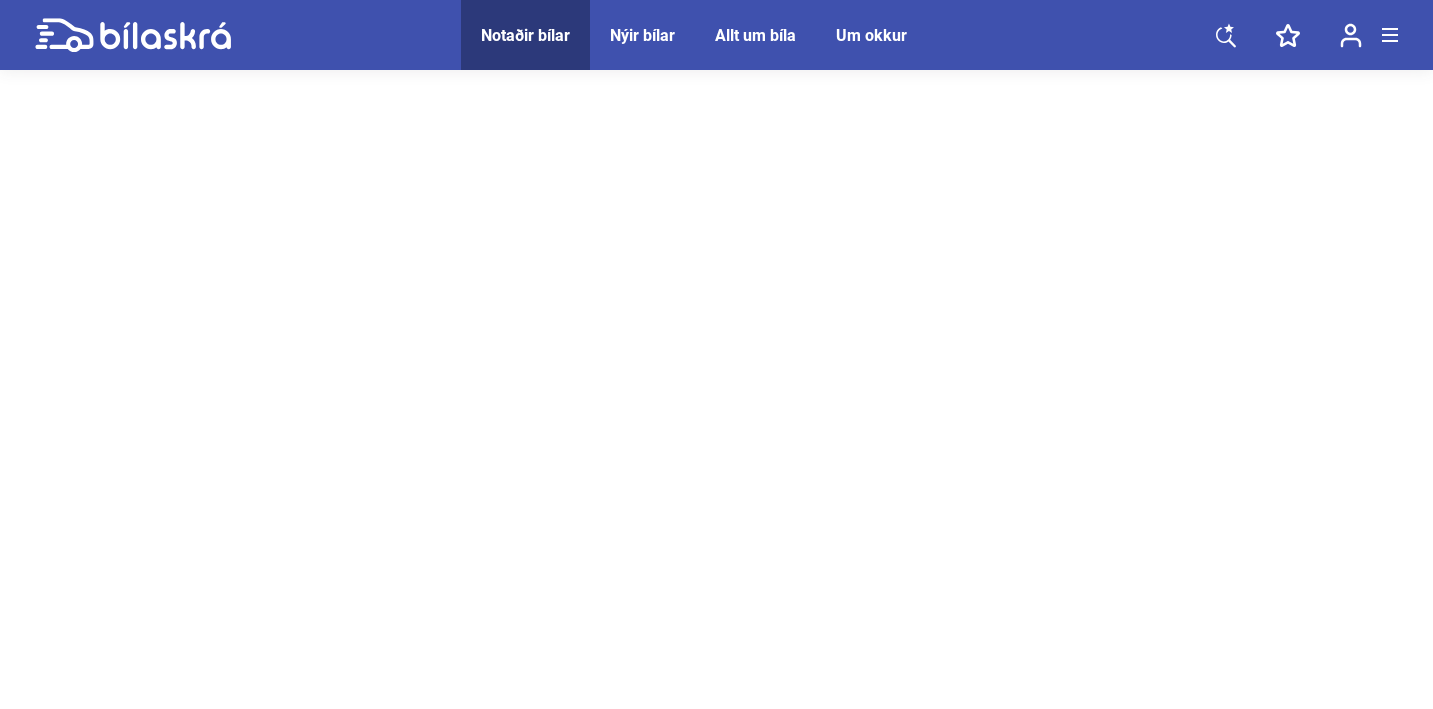 scroll, scrollTop: 0, scrollLeft: 0, axis: both 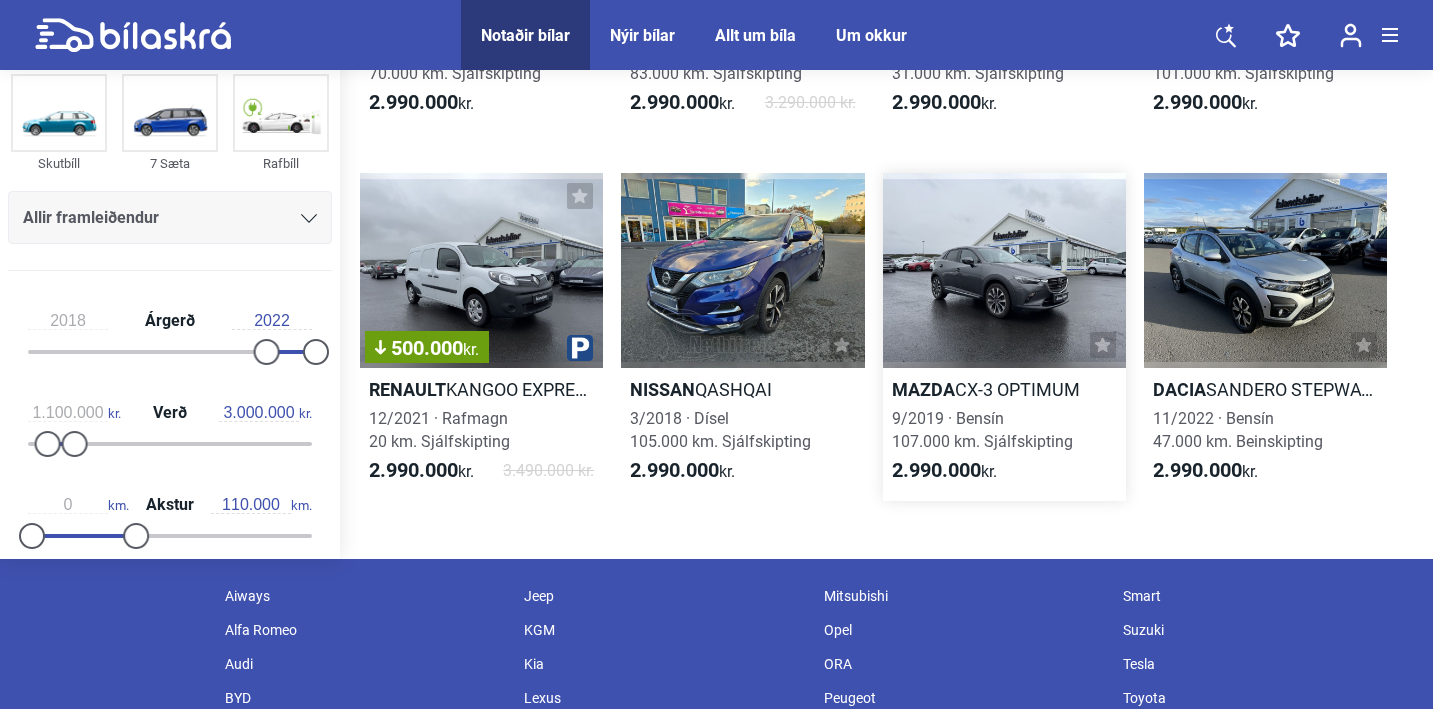 click at bounding box center [1004, 270] 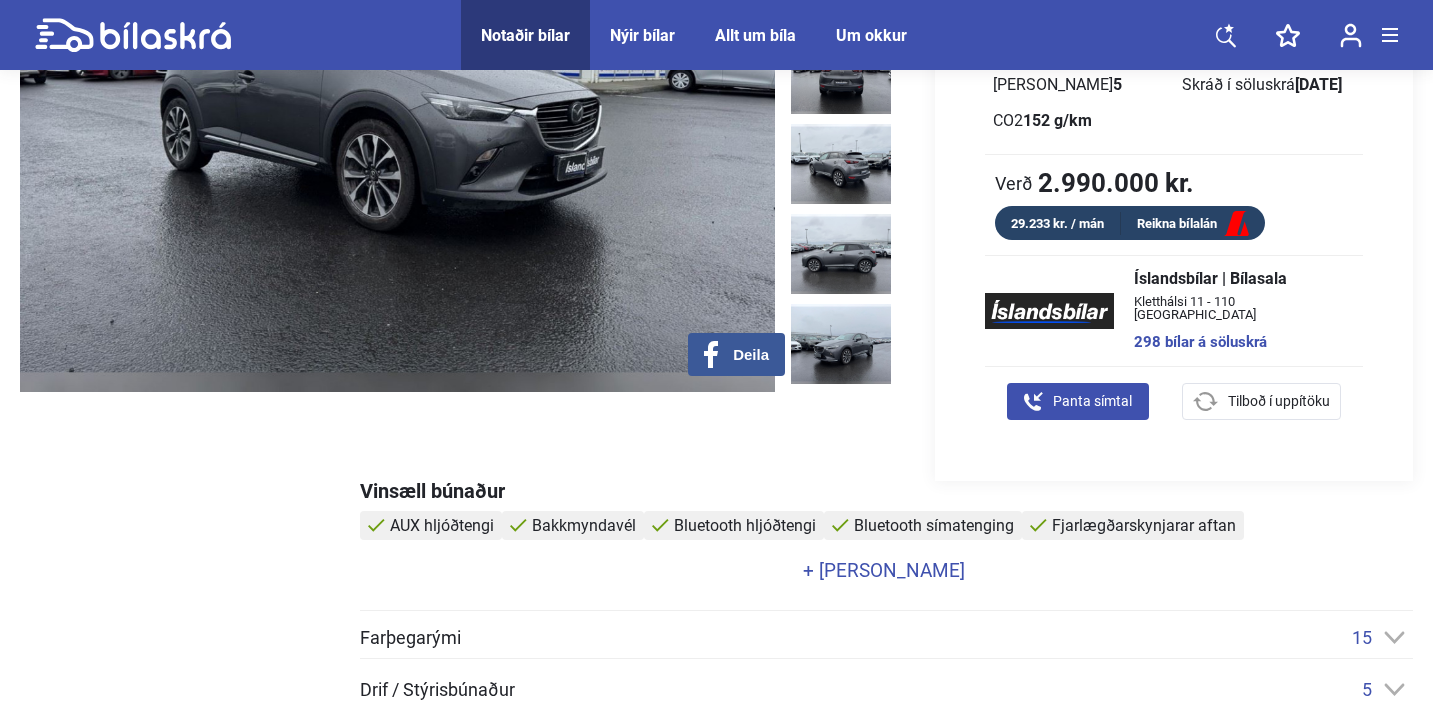 scroll, scrollTop: 397, scrollLeft: 0, axis: vertical 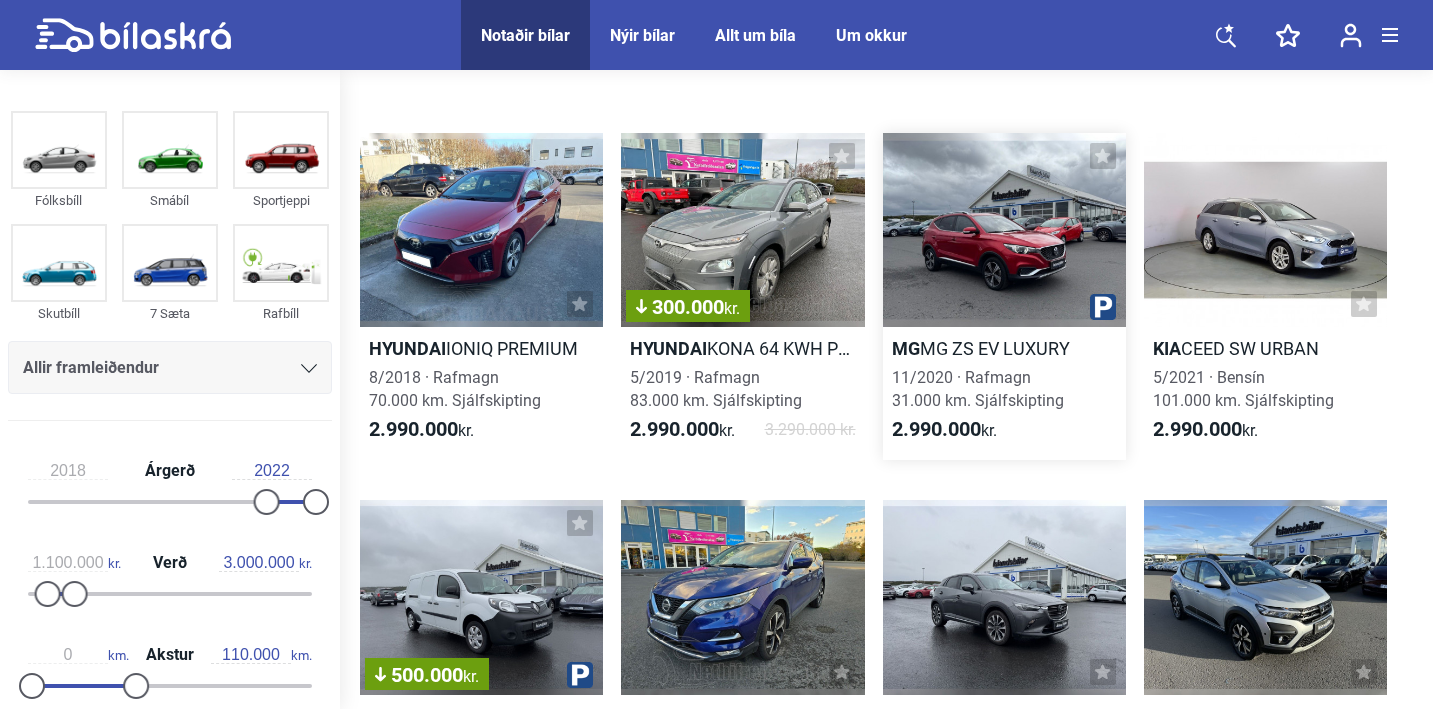 click at bounding box center (1004, 230) 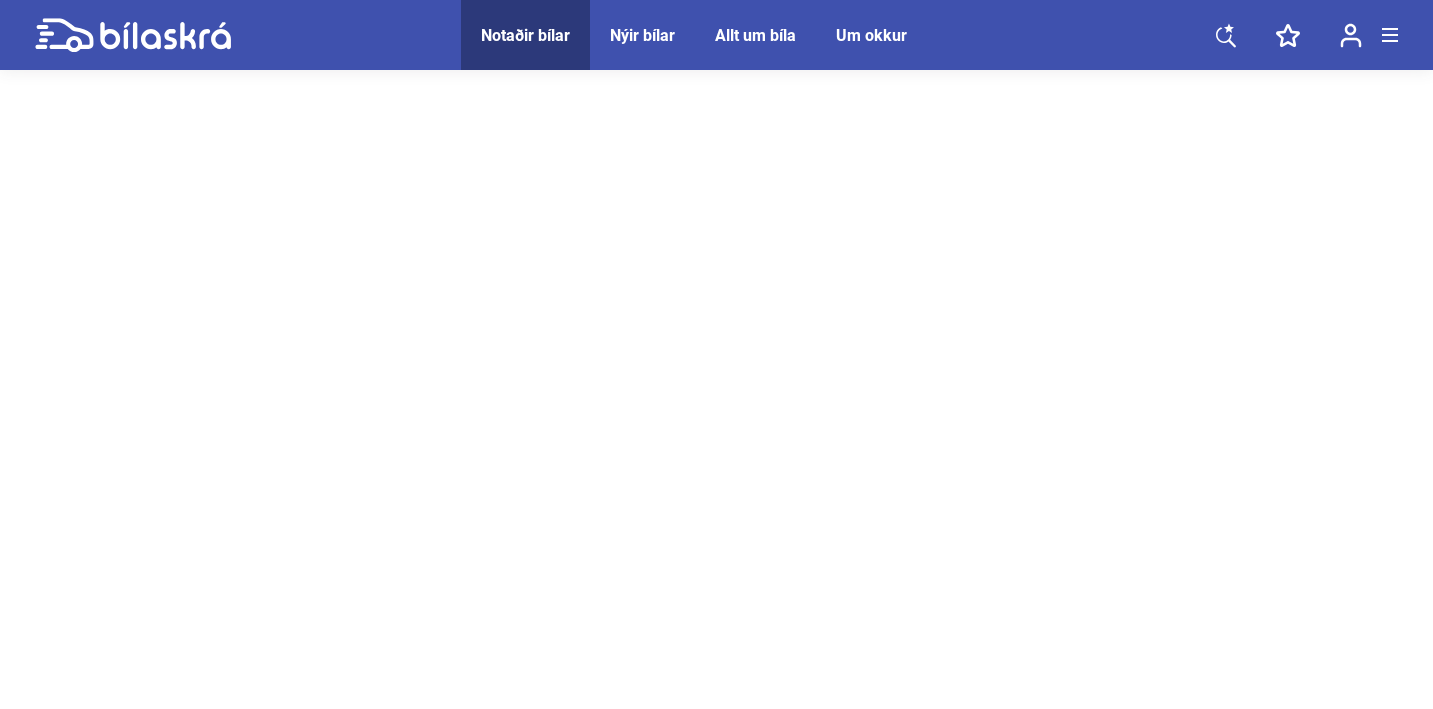 scroll, scrollTop: 0, scrollLeft: 0, axis: both 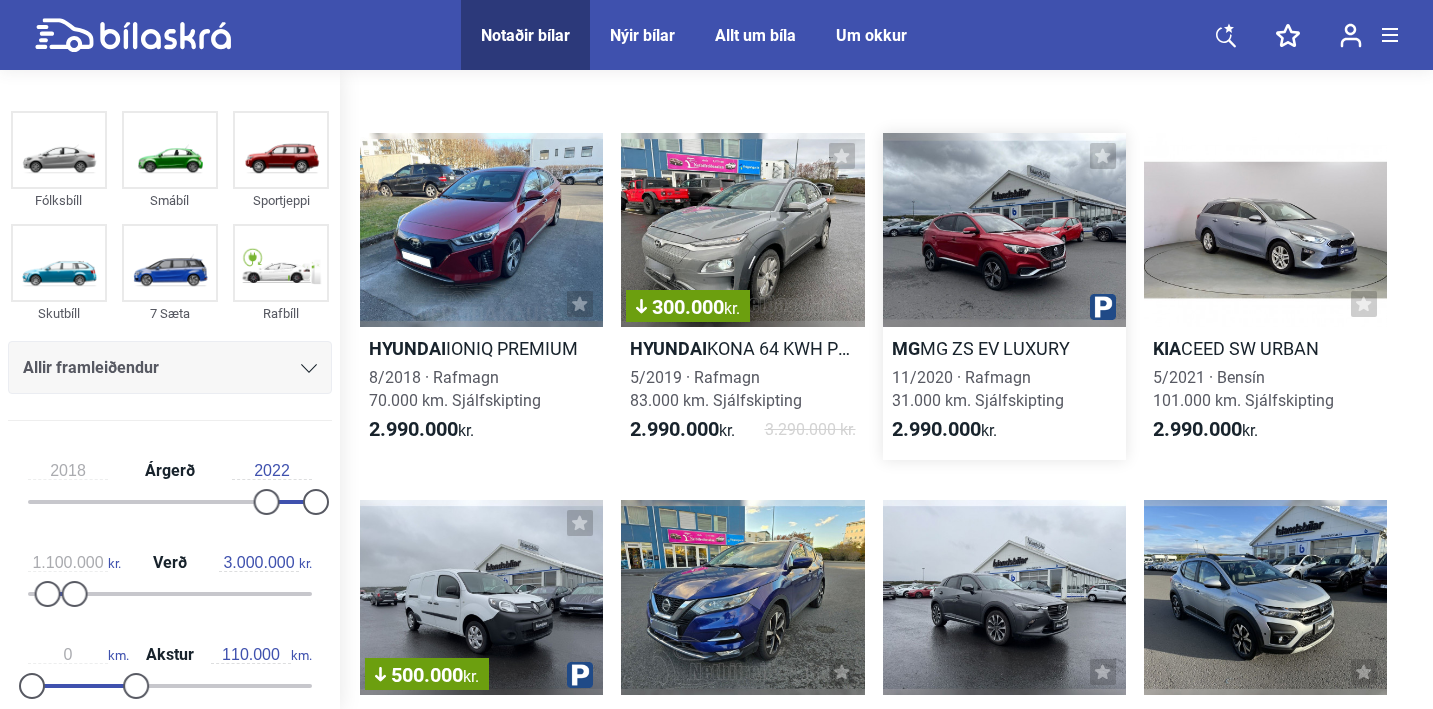 click at bounding box center (1004, 230) 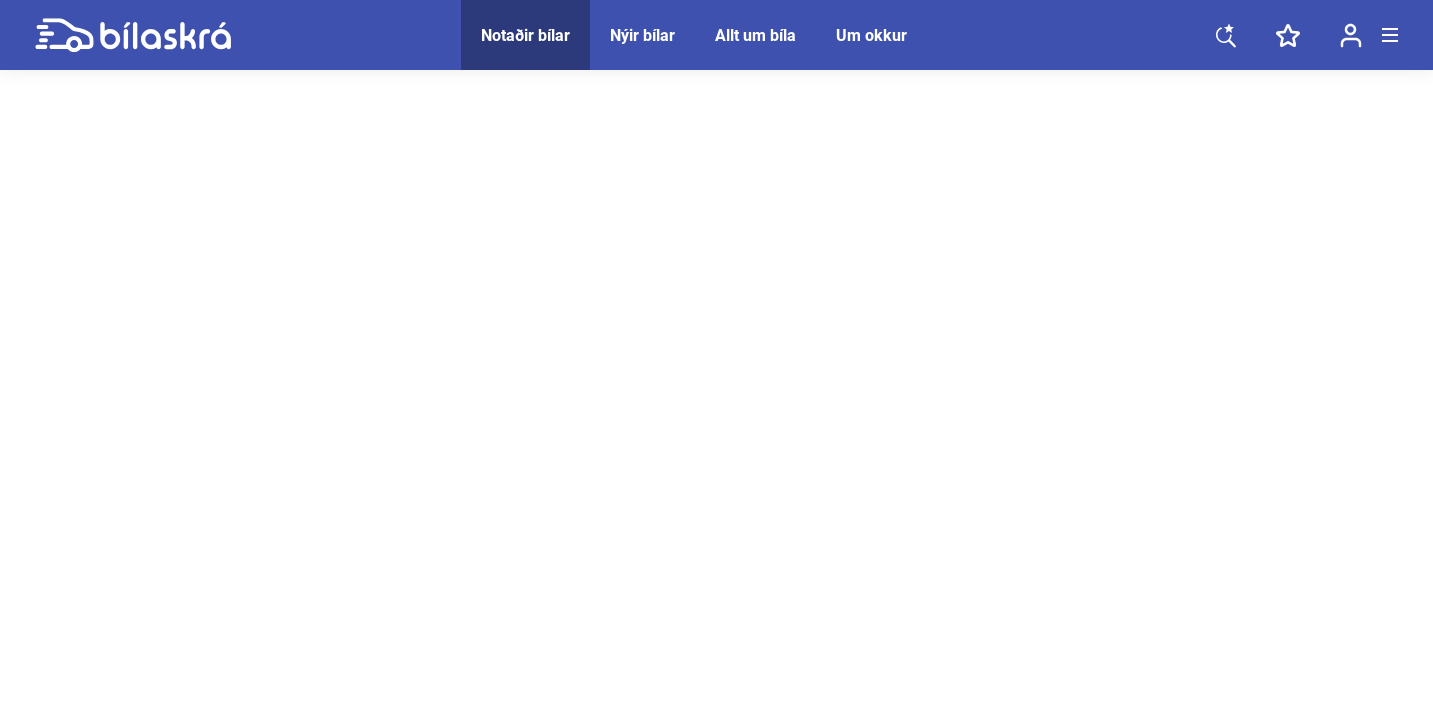 scroll, scrollTop: 0, scrollLeft: 0, axis: both 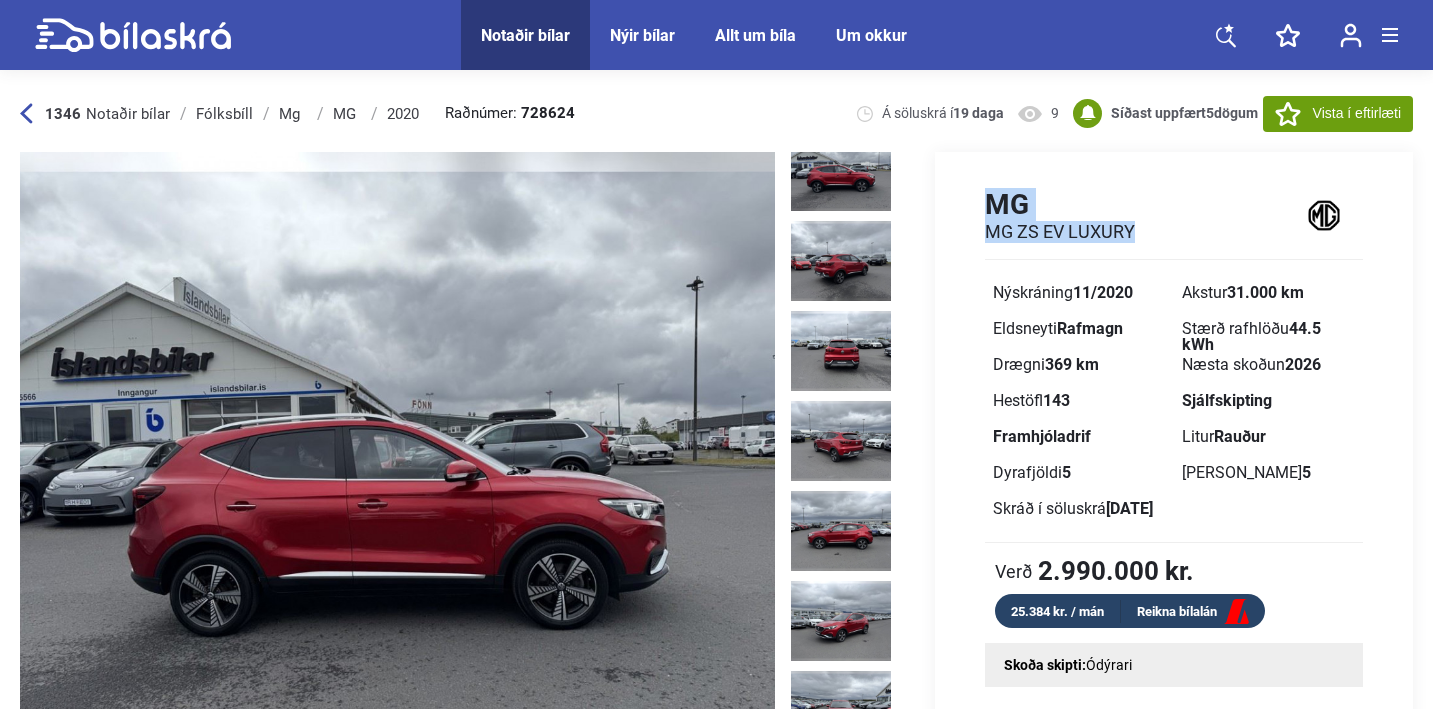 drag, startPoint x: 986, startPoint y: 209, endPoint x: 1137, endPoint y: 228, distance: 152.19067 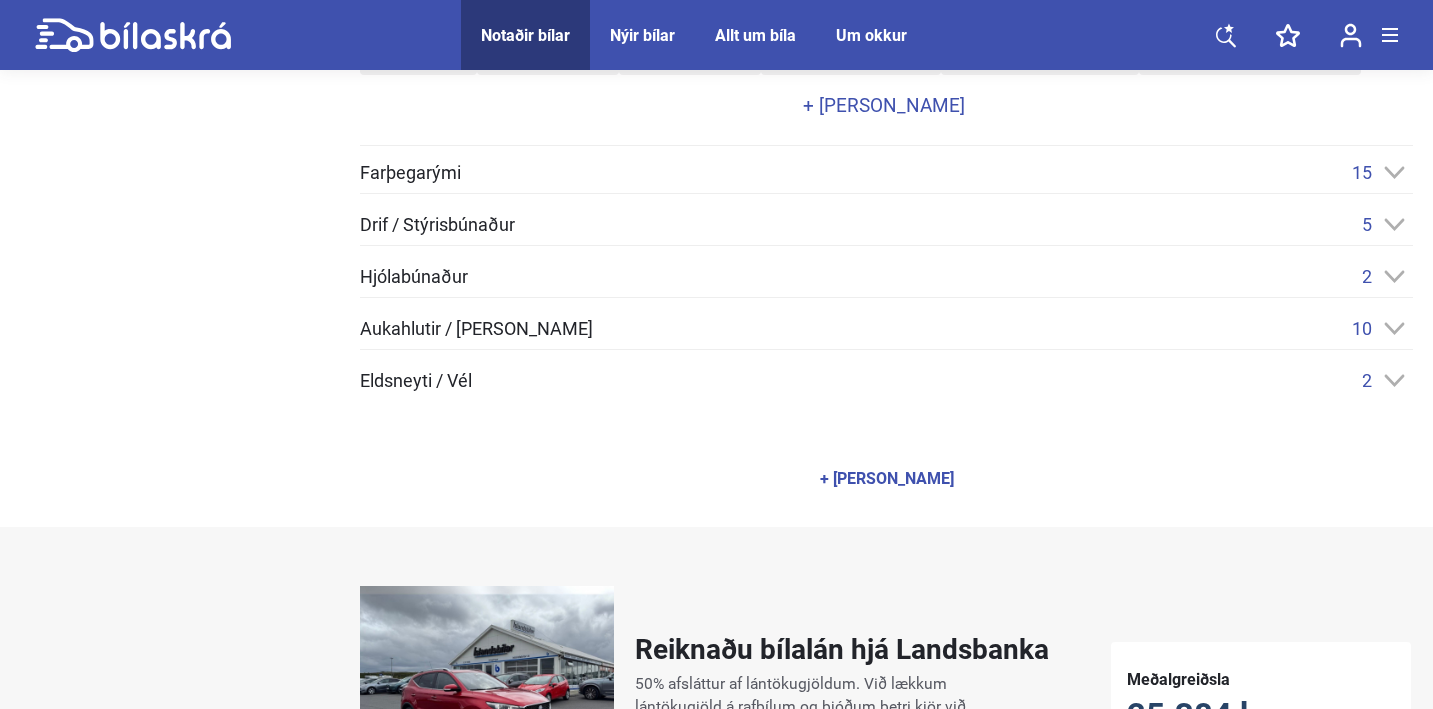 scroll, scrollTop: 975, scrollLeft: 0, axis: vertical 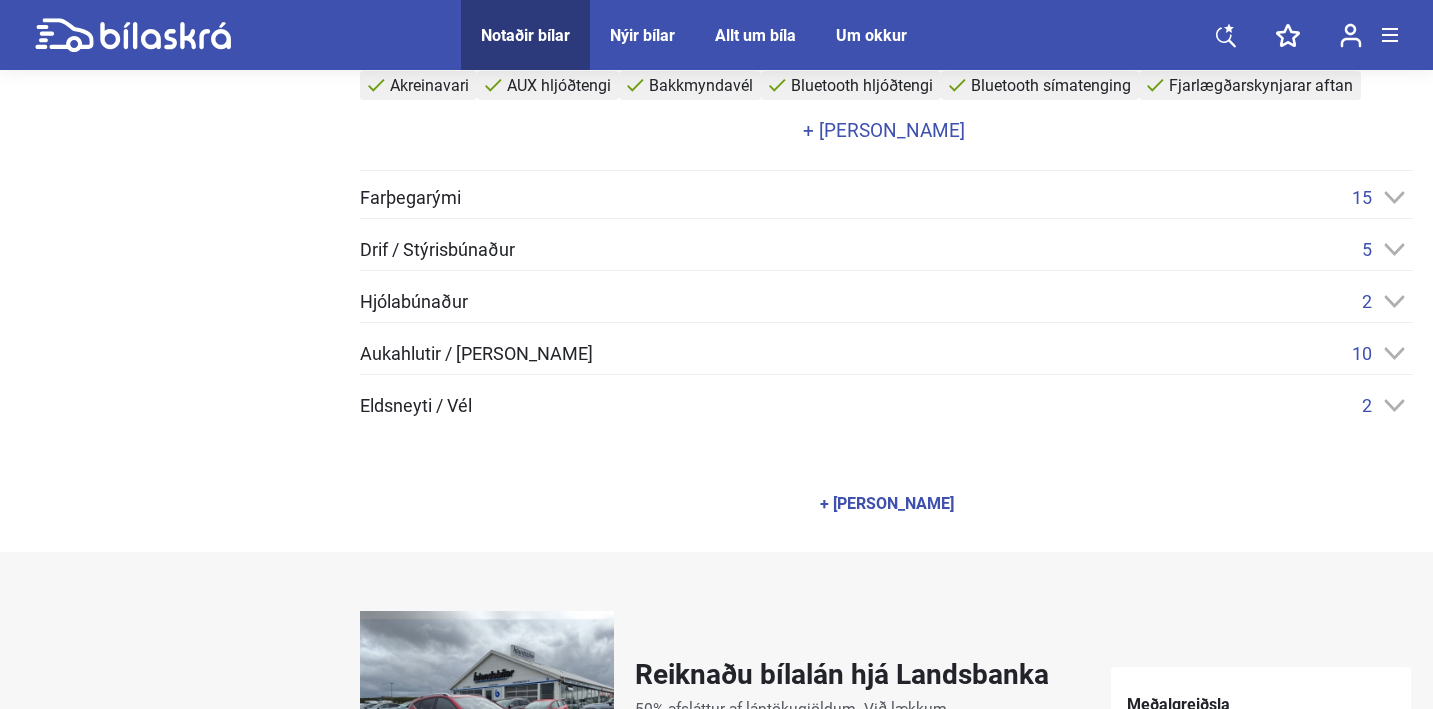 click 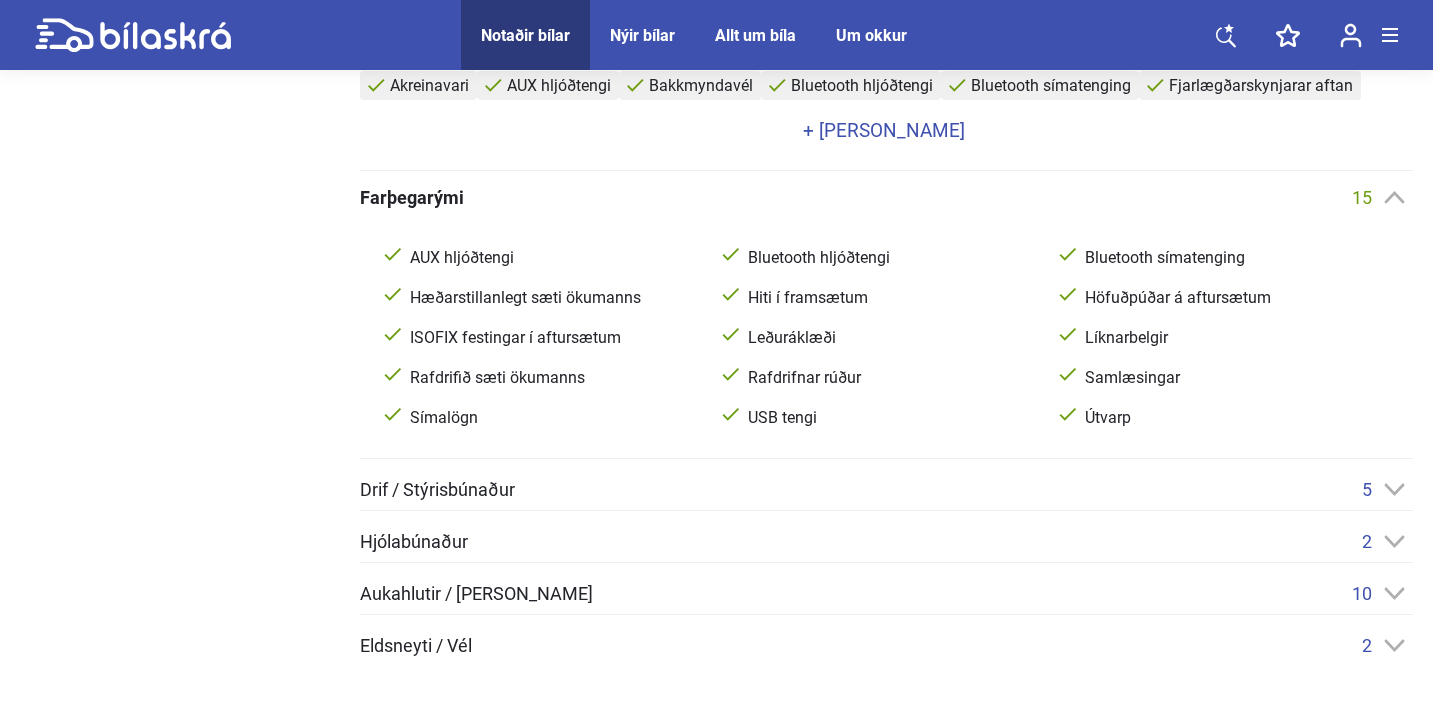 click on "5" at bounding box center (1387, 489) 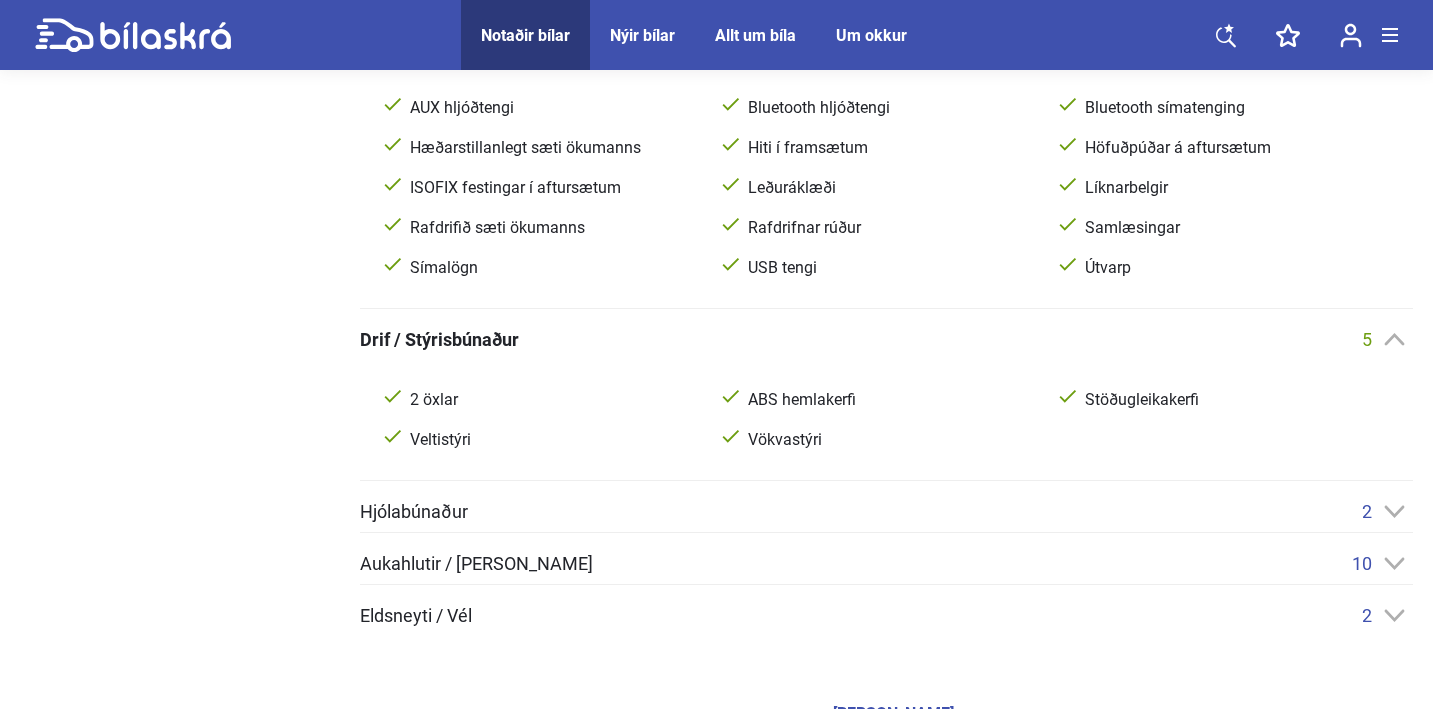 scroll, scrollTop: 1130, scrollLeft: 0, axis: vertical 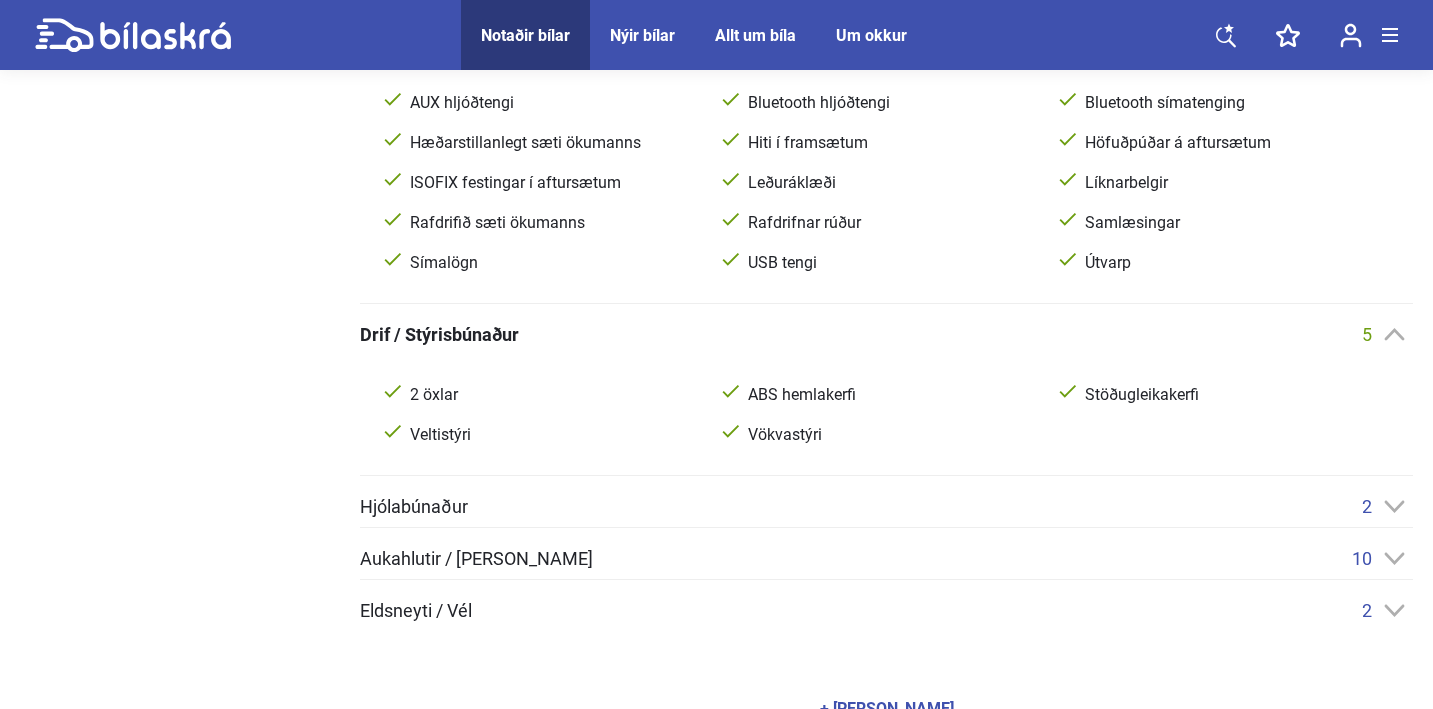 click on "2" at bounding box center (1387, 506) 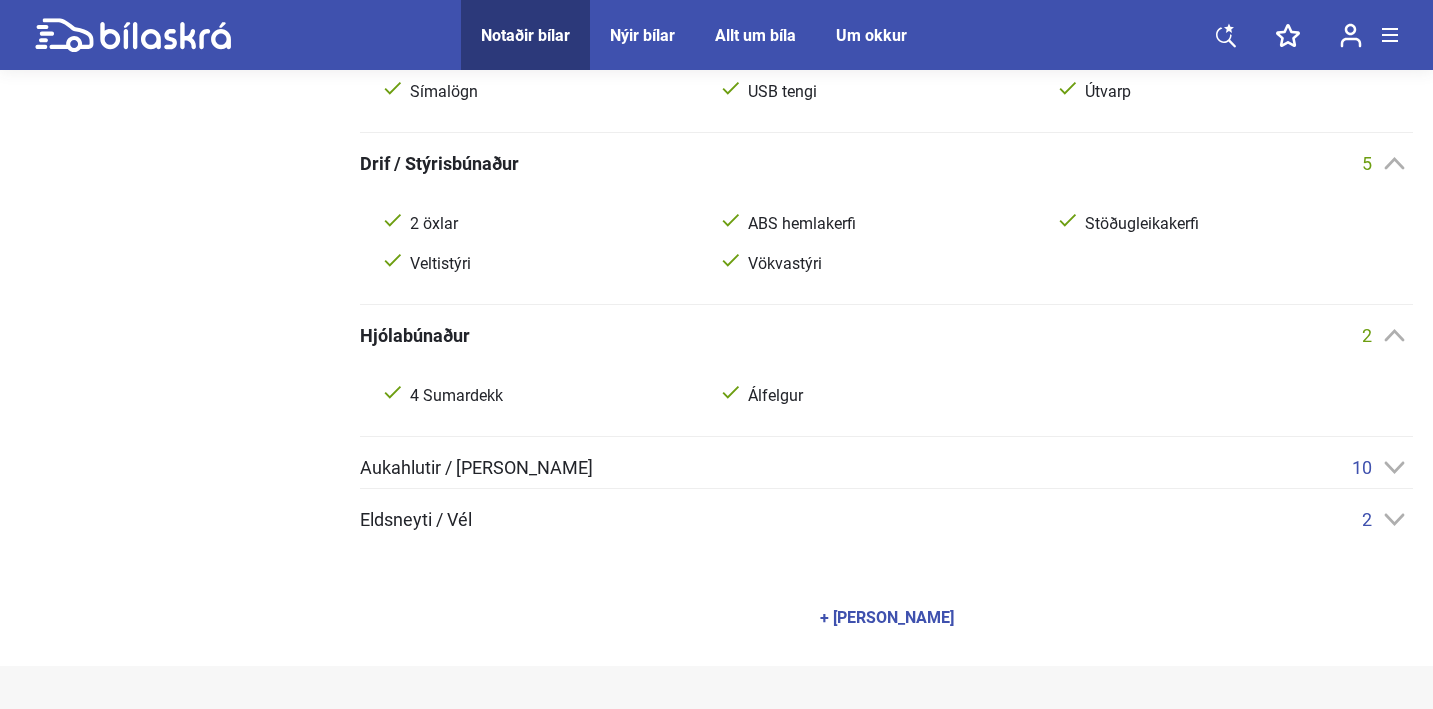 scroll, scrollTop: 1304, scrollLeft: 0, axis: vertical 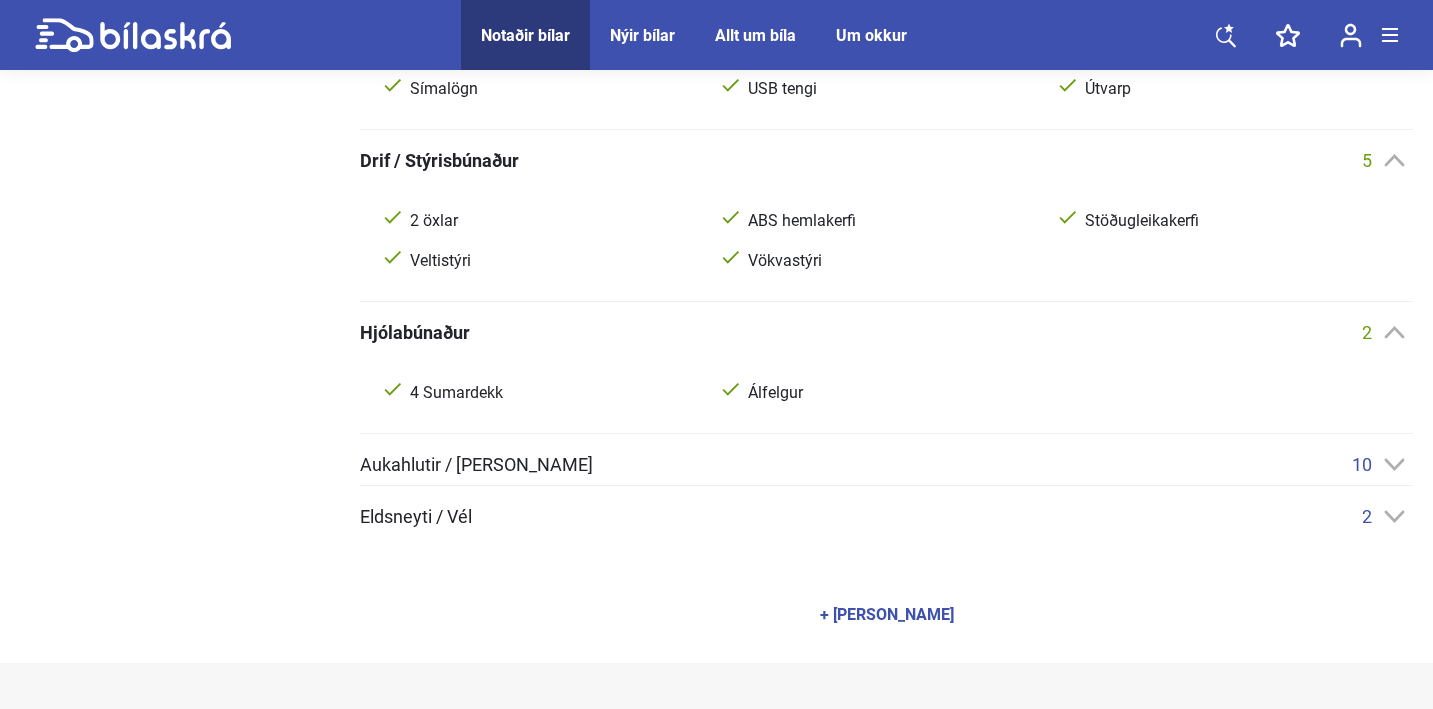 click on "10" at bounding box center [1382, 464] 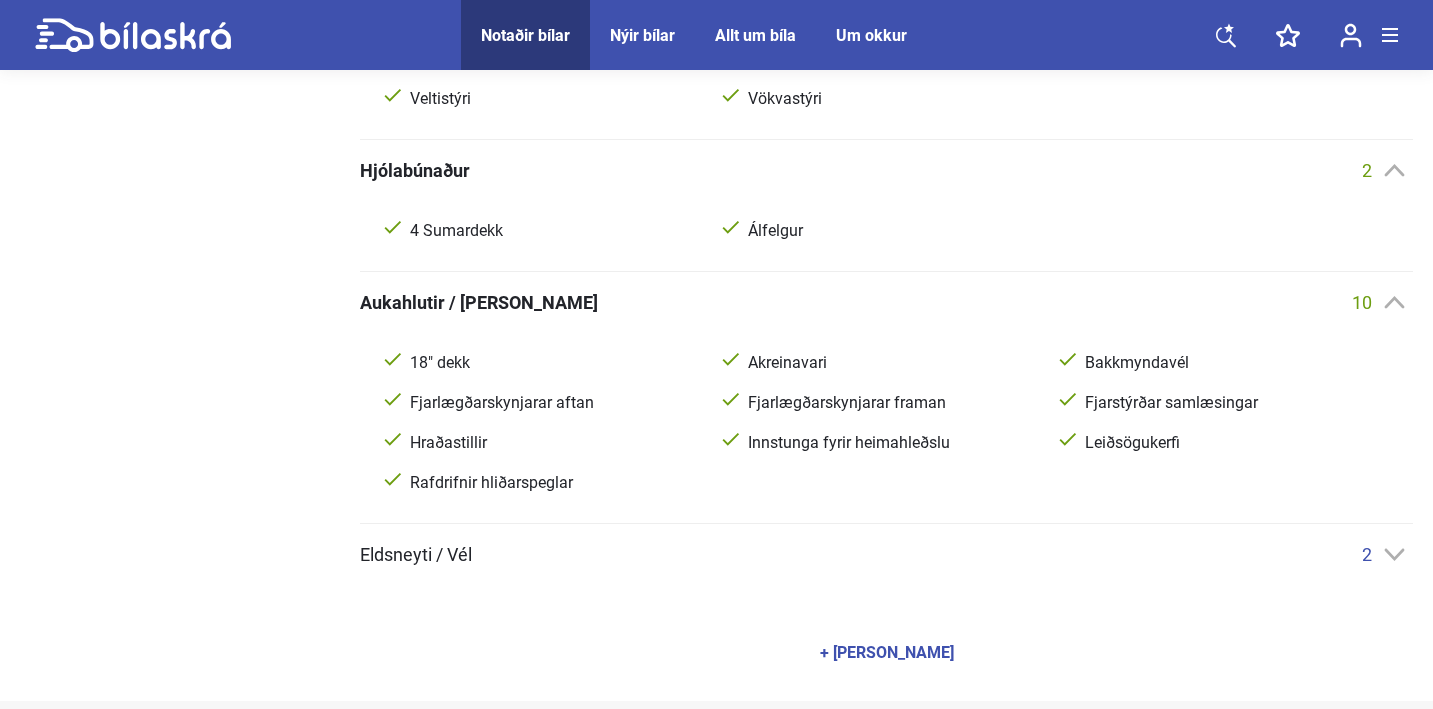 scroll, scrollTop: 1472, scrollLeft: 0, axis: vertical 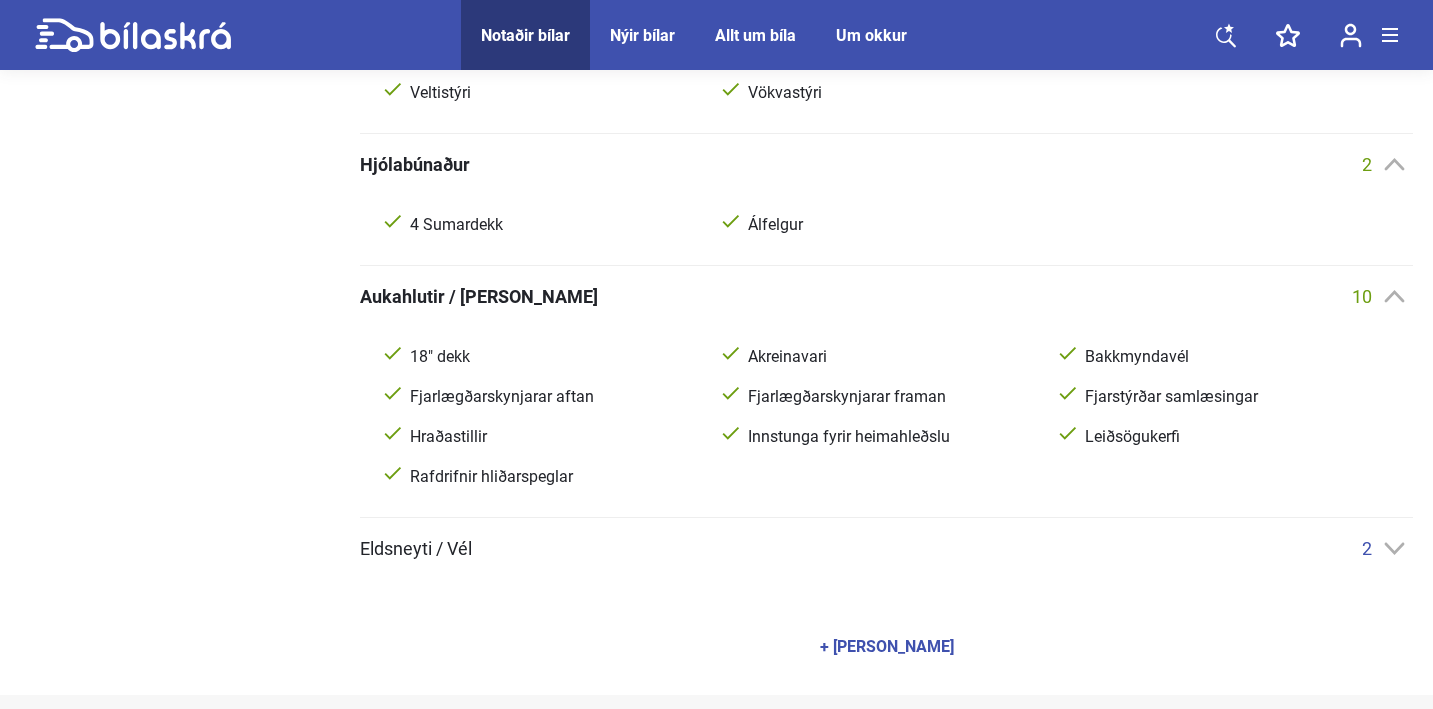 click 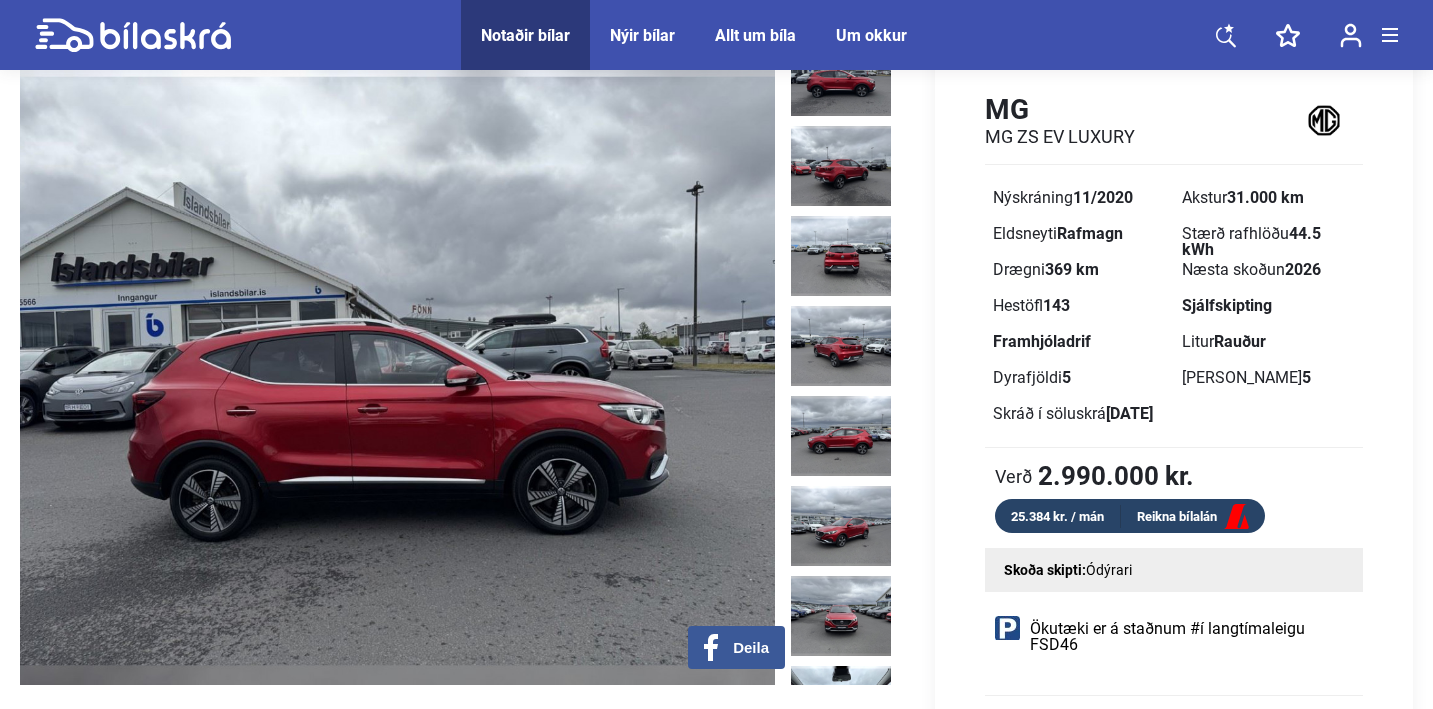 scroll, scrollTop: 0, scrollLeft: 0, axis: both 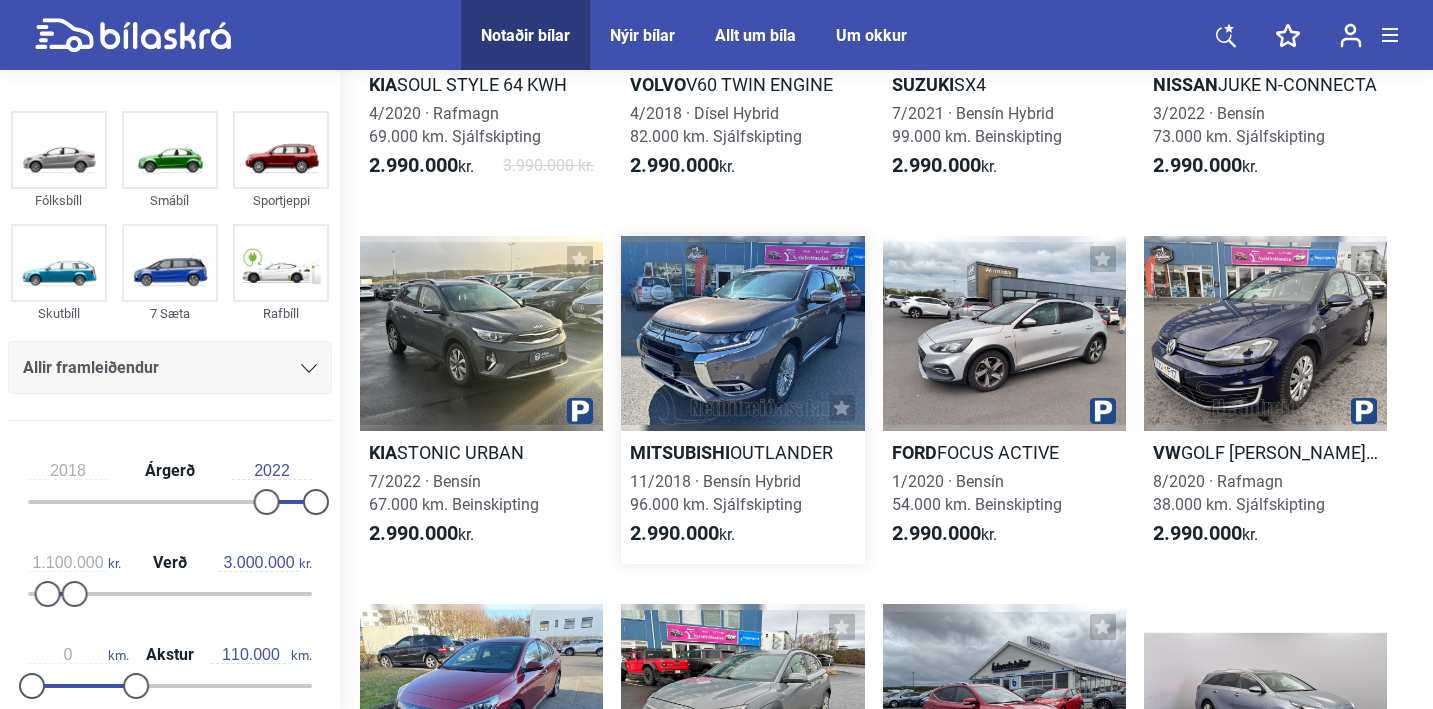 click at bounding box center [742, 333] 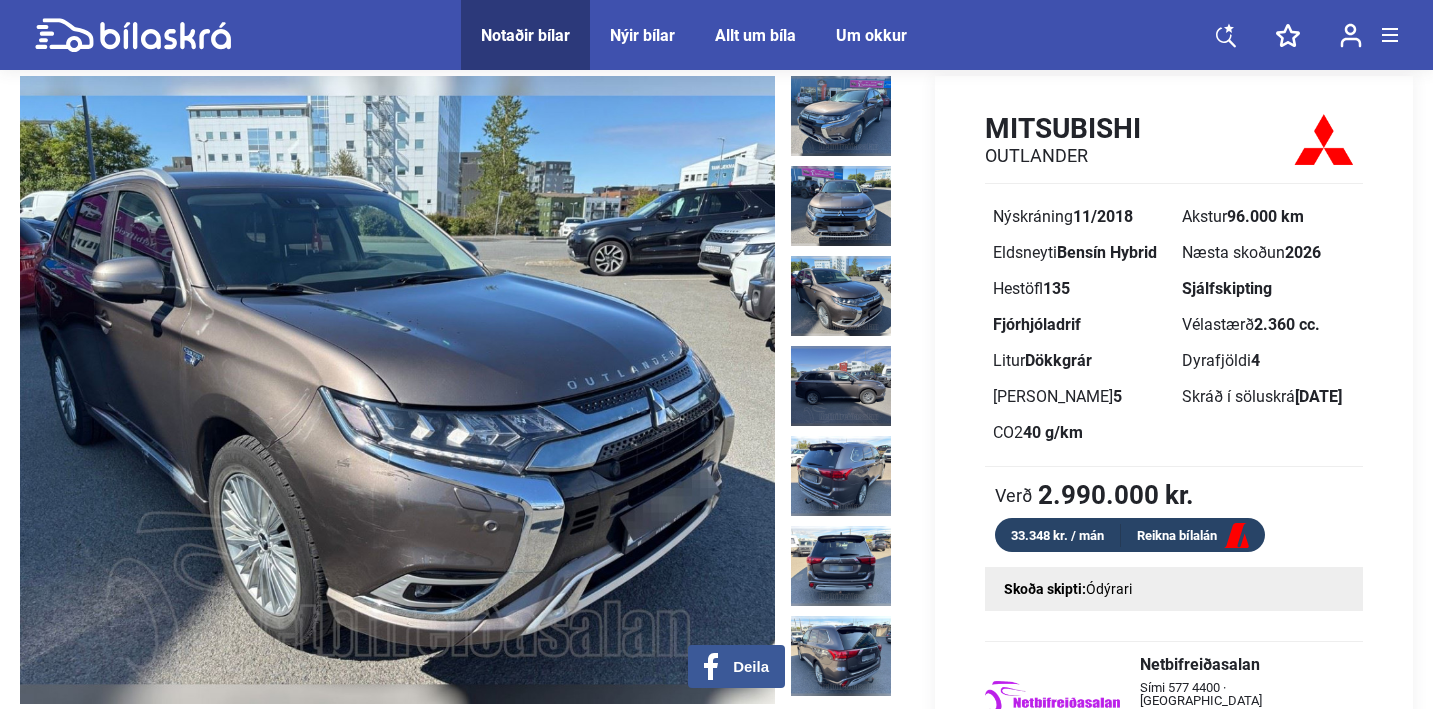 scroll, scrollTop: 80, scrollLeft: 0, axis: vertical 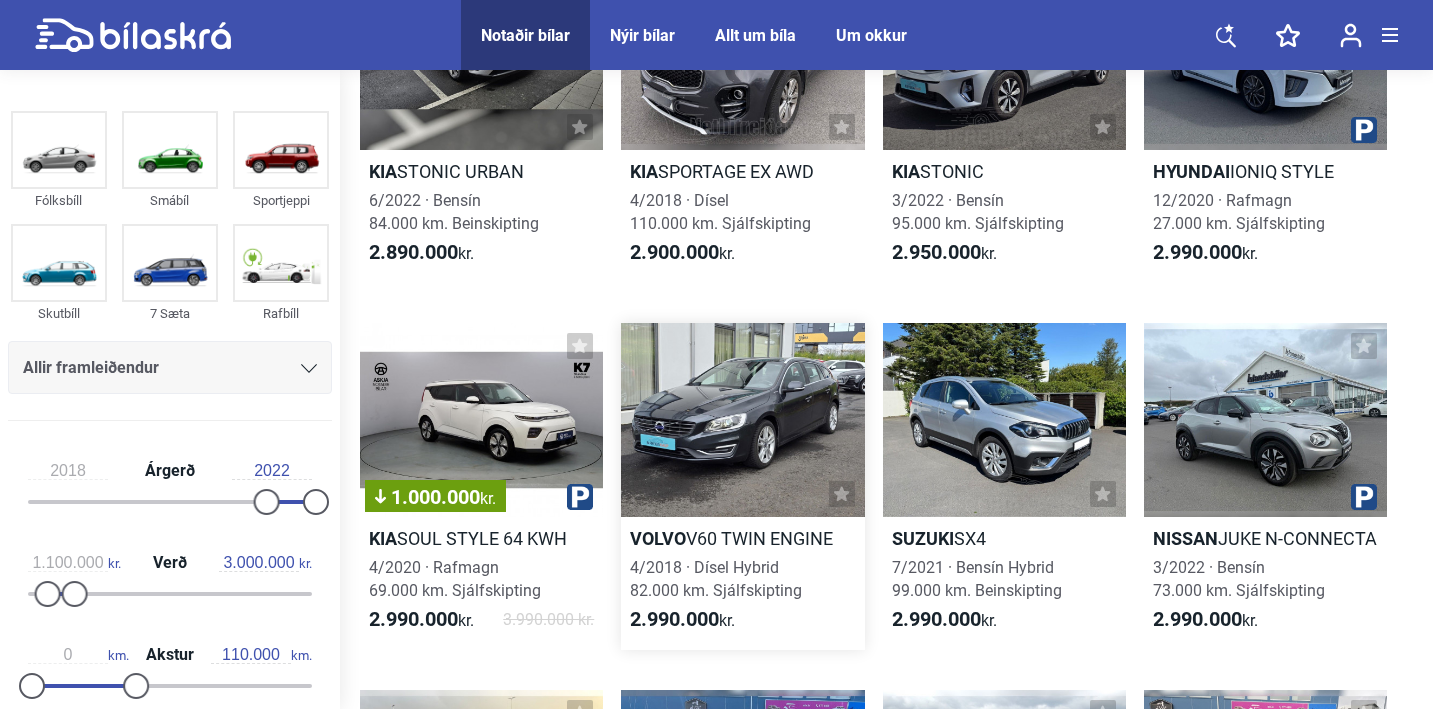 click at bounding box center [742, 420] 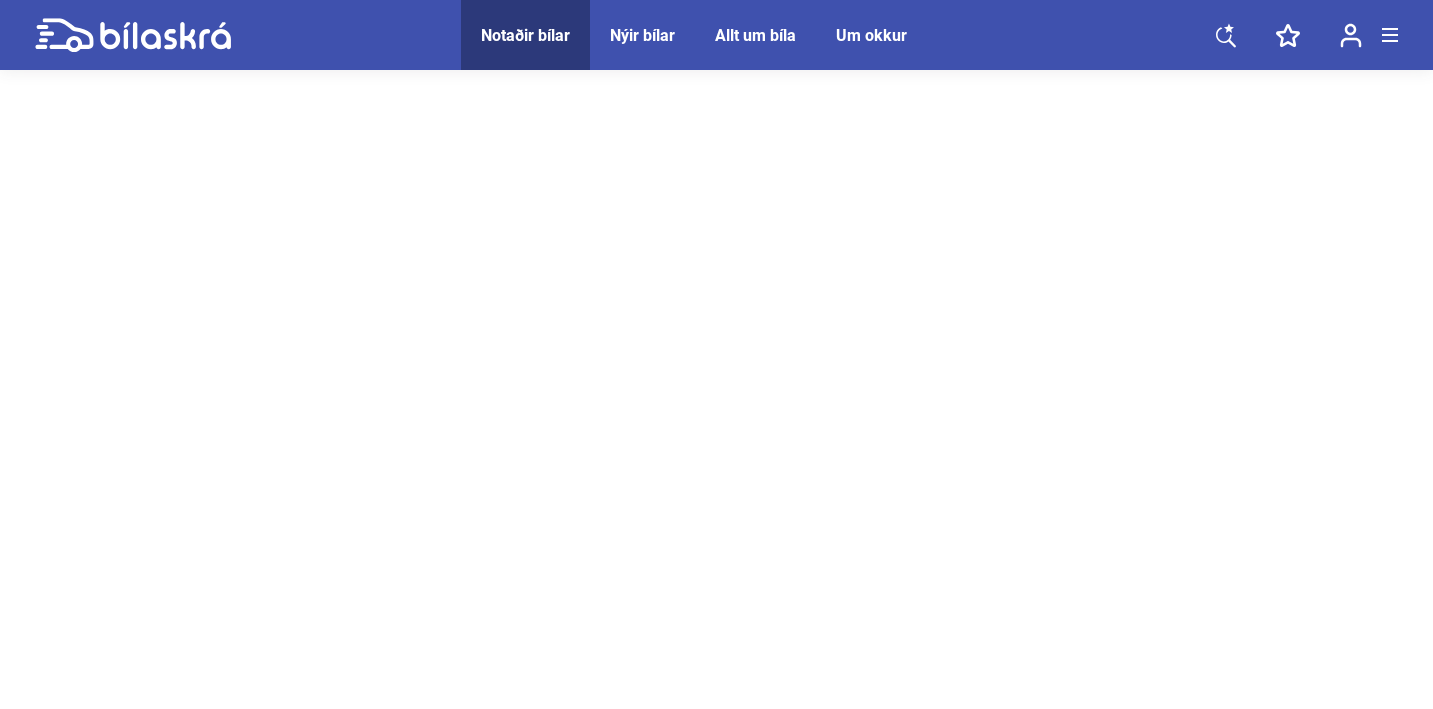 scroll, scrollTop: 0, scrollLeft: 0, axis: both 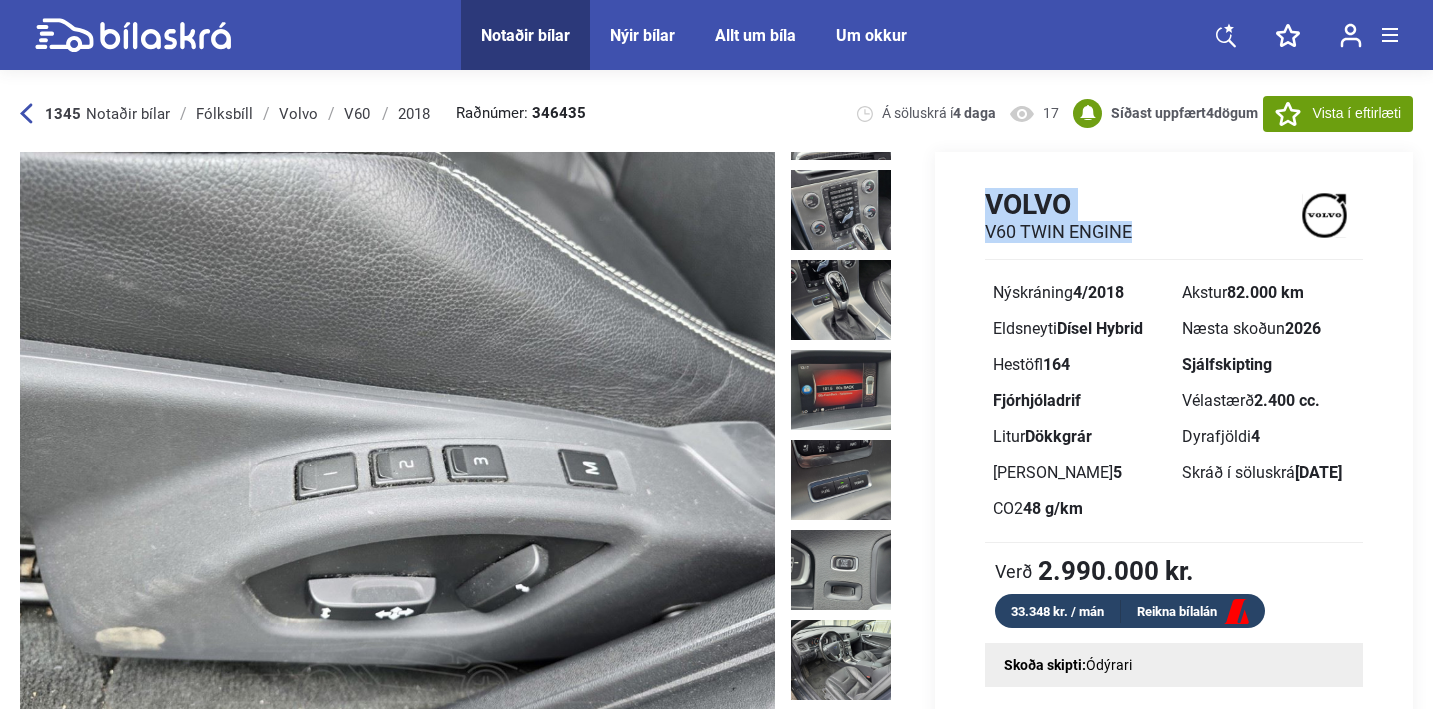 drag, startPoint x: 984, startPoint y: 197, endPoint x: 1142, endPoint y: 230, distance: 161.40942 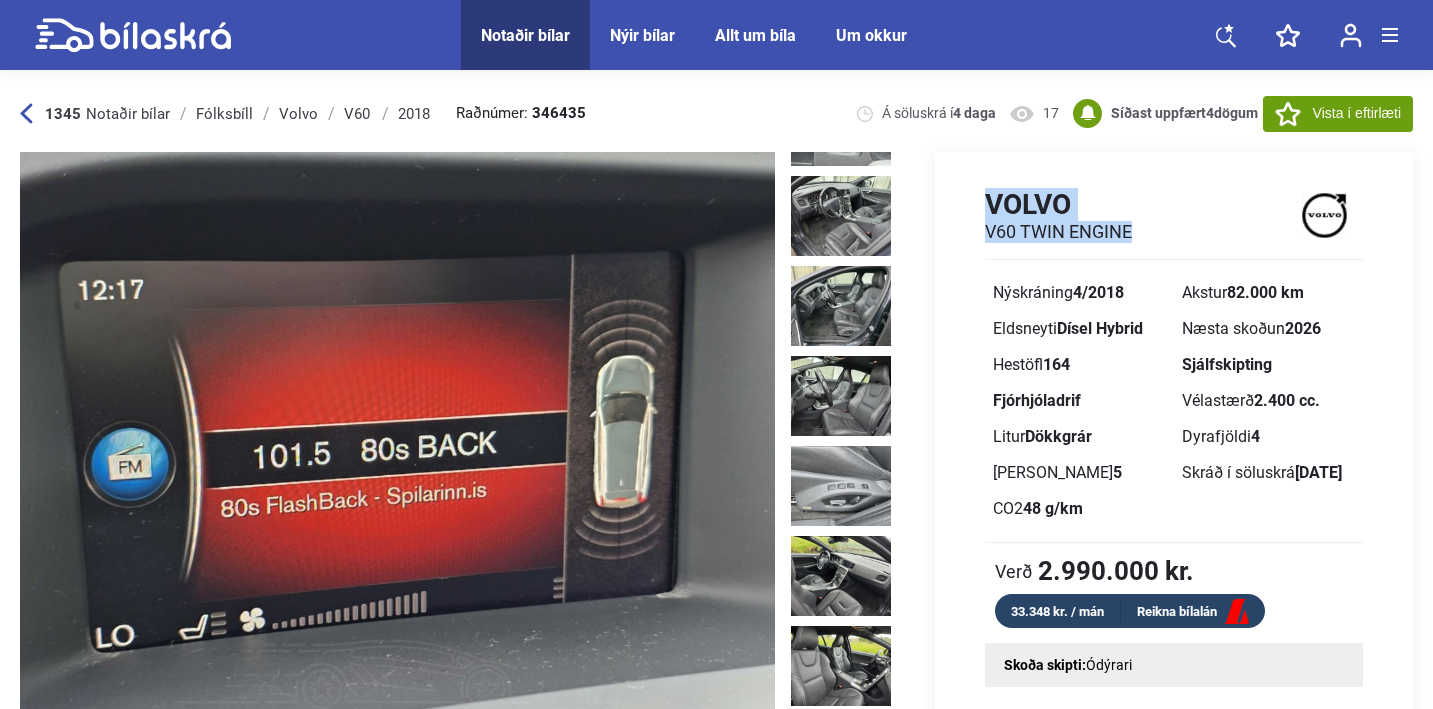 scroll, scrollTop: 2718, scrollLeft: 0, axis: vertical 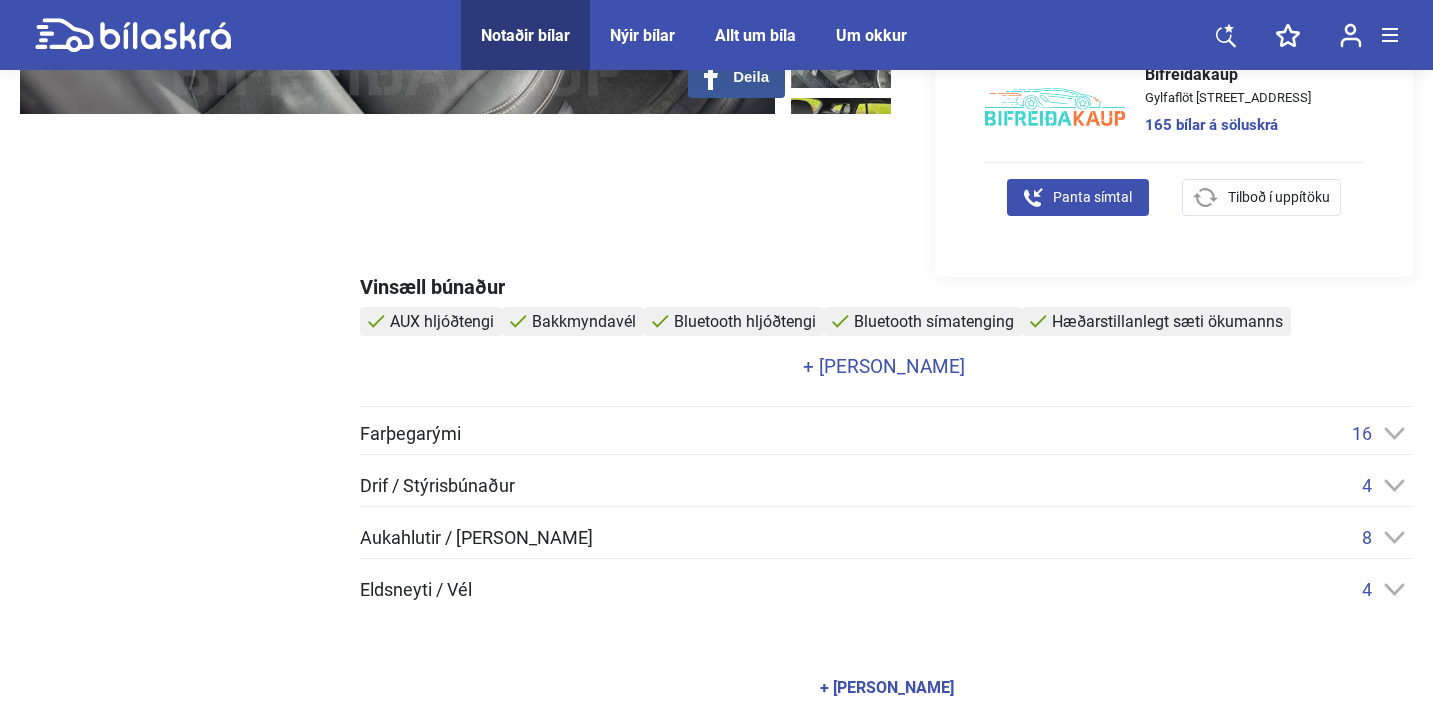 click on "4" at bounding box center (1387, 485) 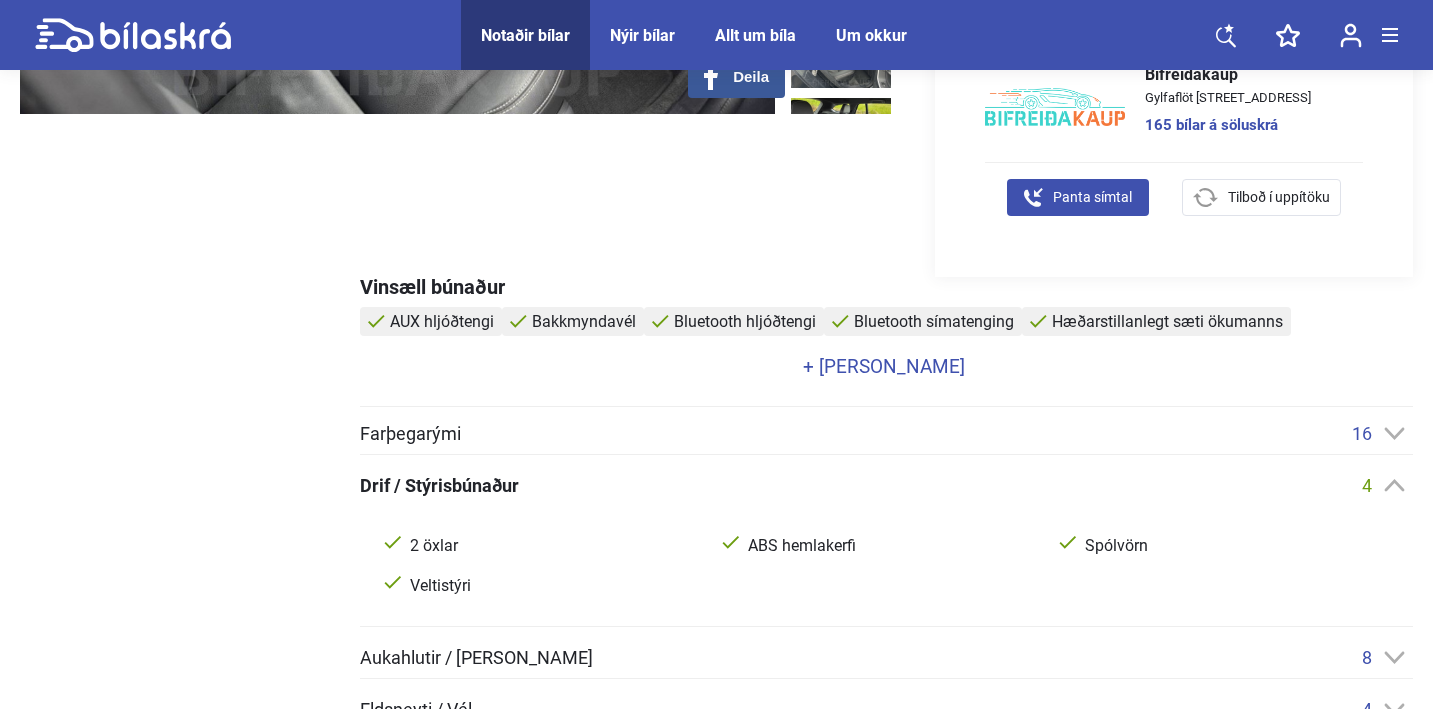 click on "16" at bounding box center (1382, 433) 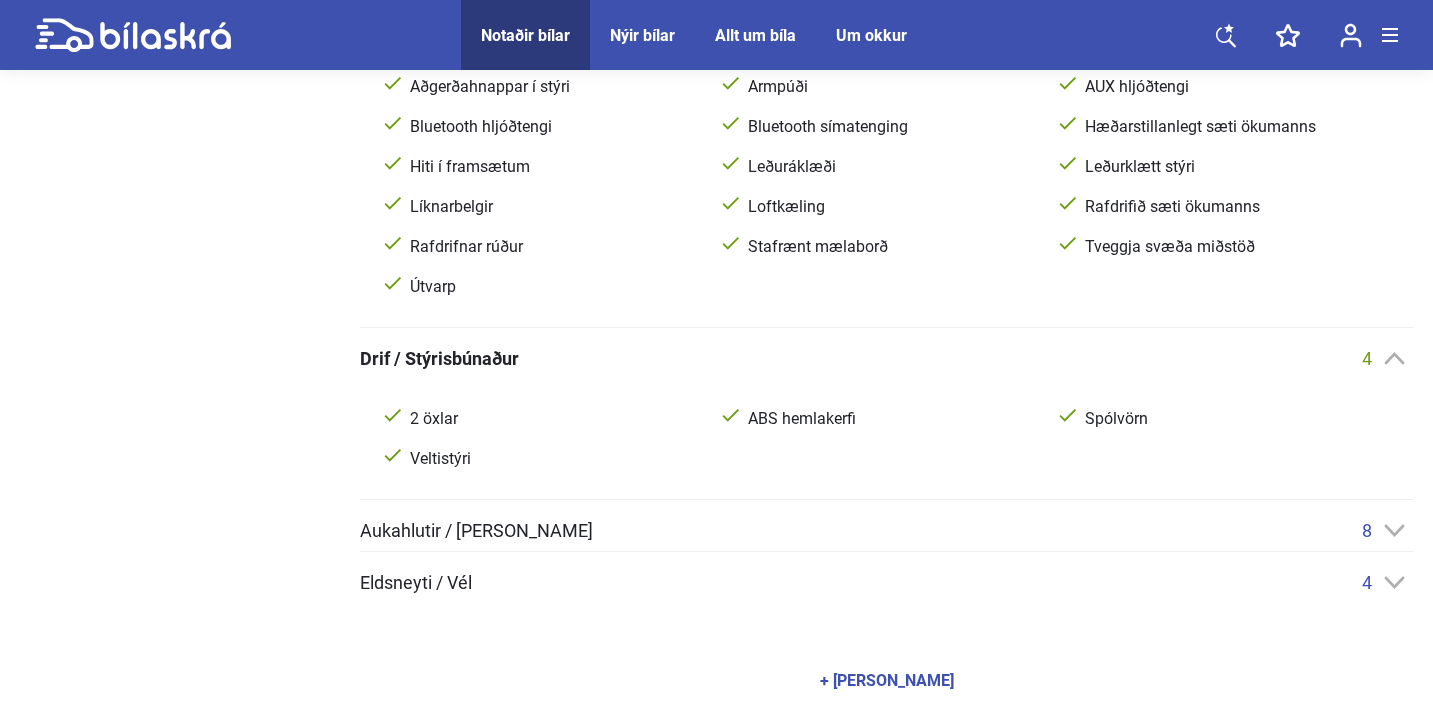 scroll, scrollTop: 1072, scrollLeft: 0, axis: vertical 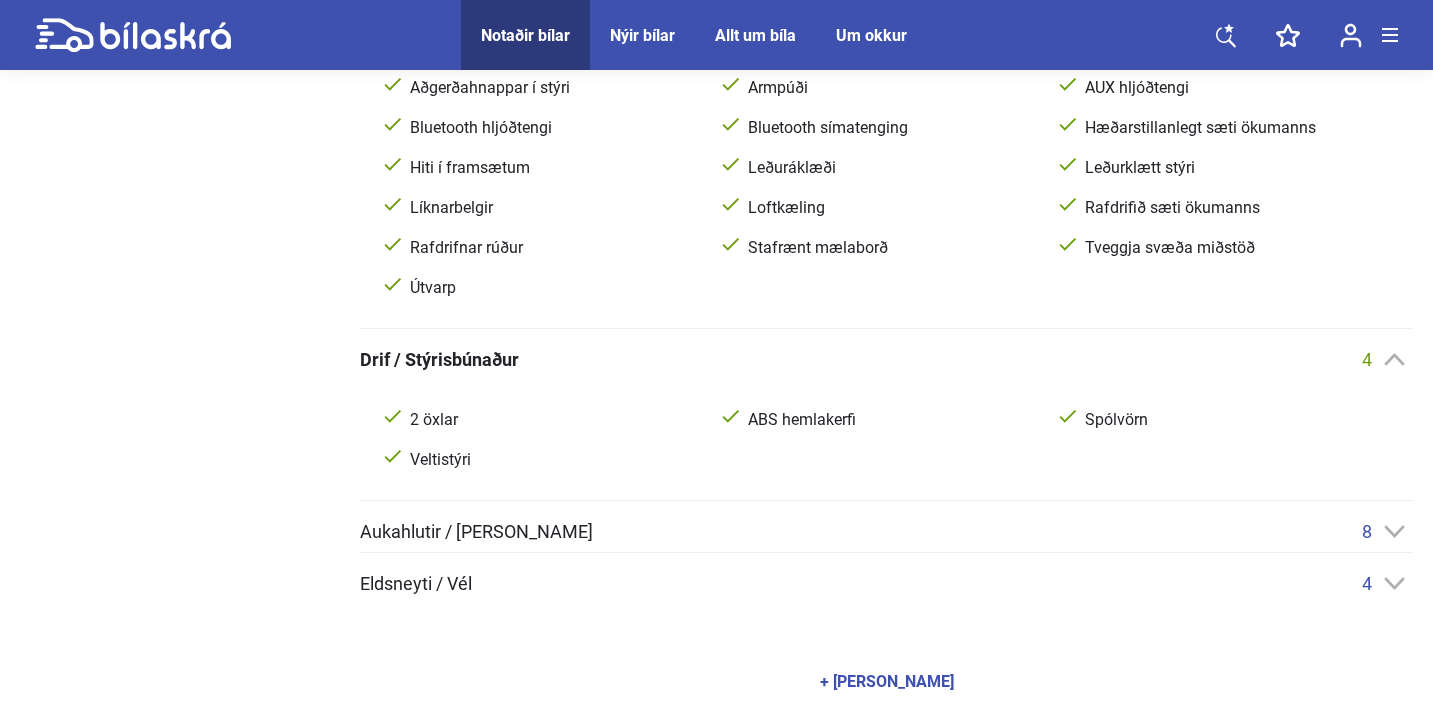 click 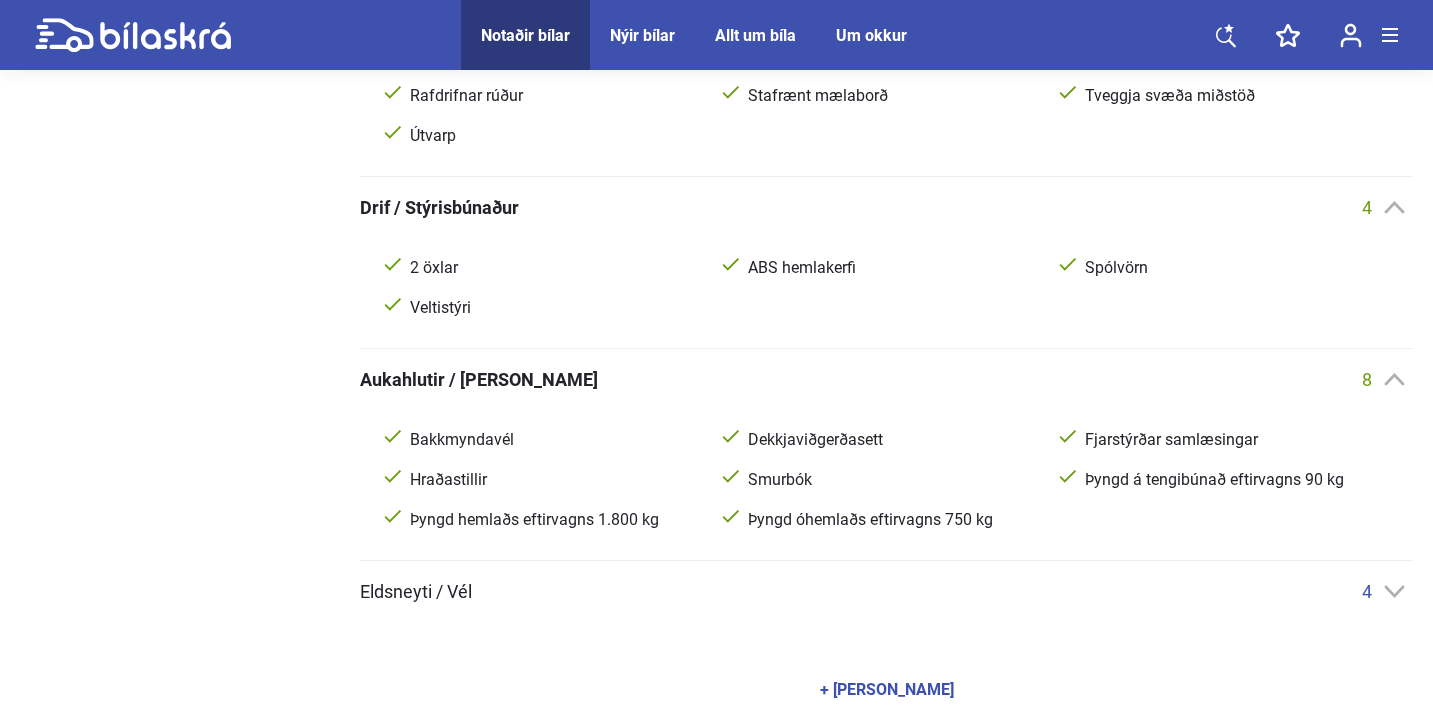 scroll, scrollTop: 1229, scrollLeft: 0, axis: vertical 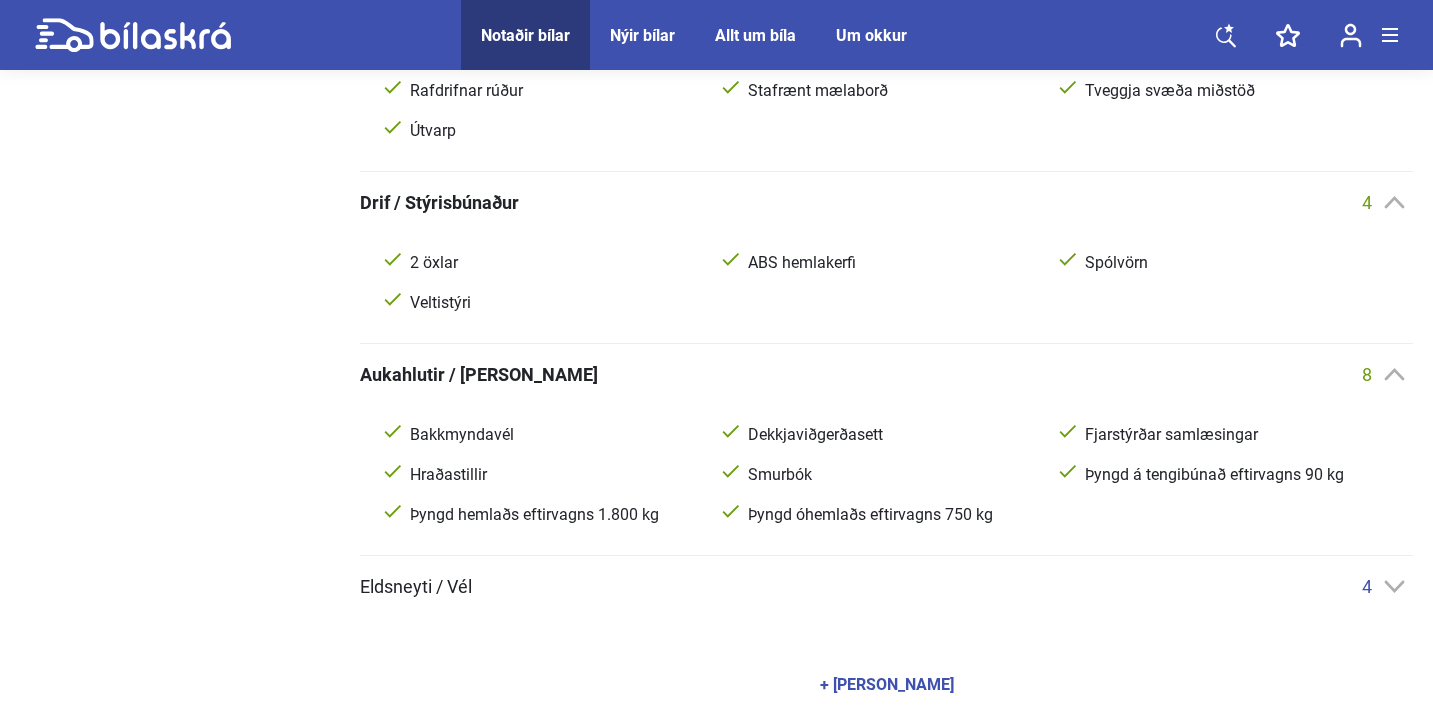 click on "4" at bounding box center (1387, 586) 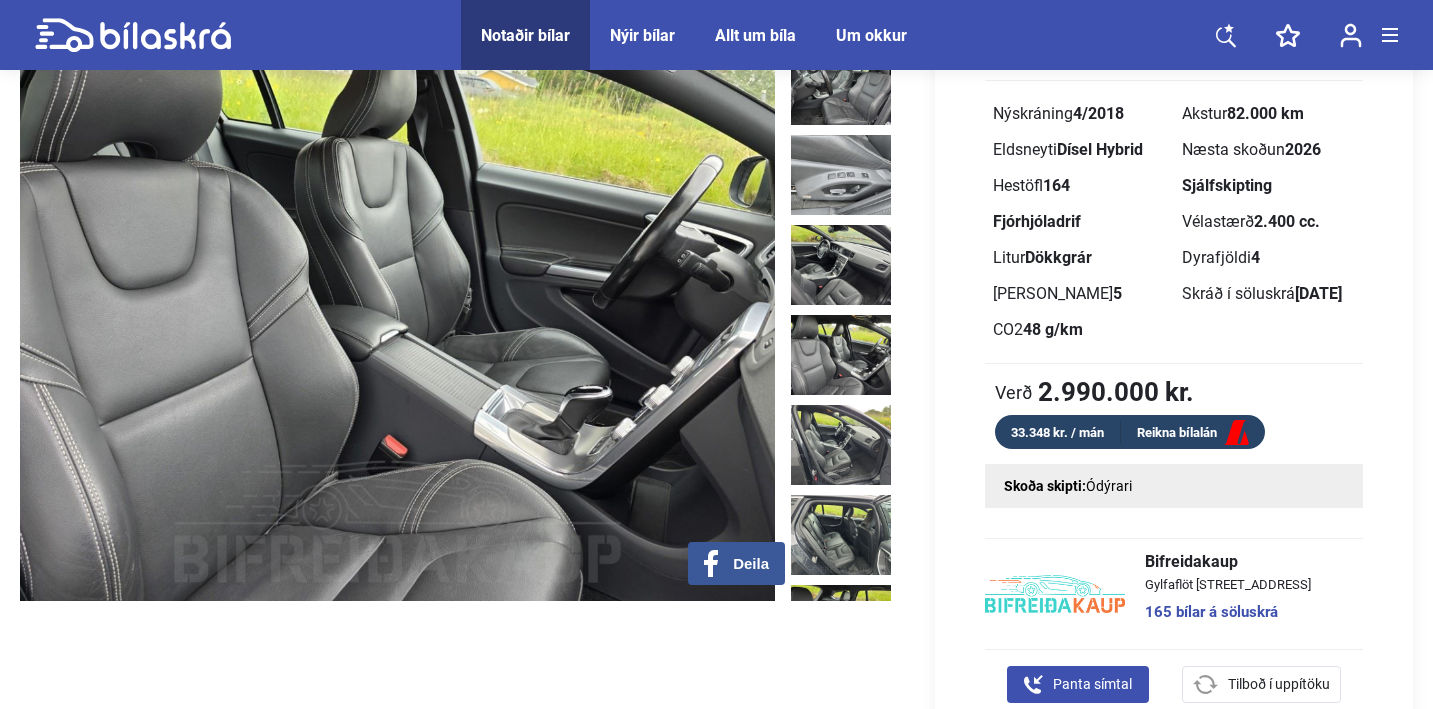 scroll, scrollTop: 0, scrollLeft: 0, axis: both 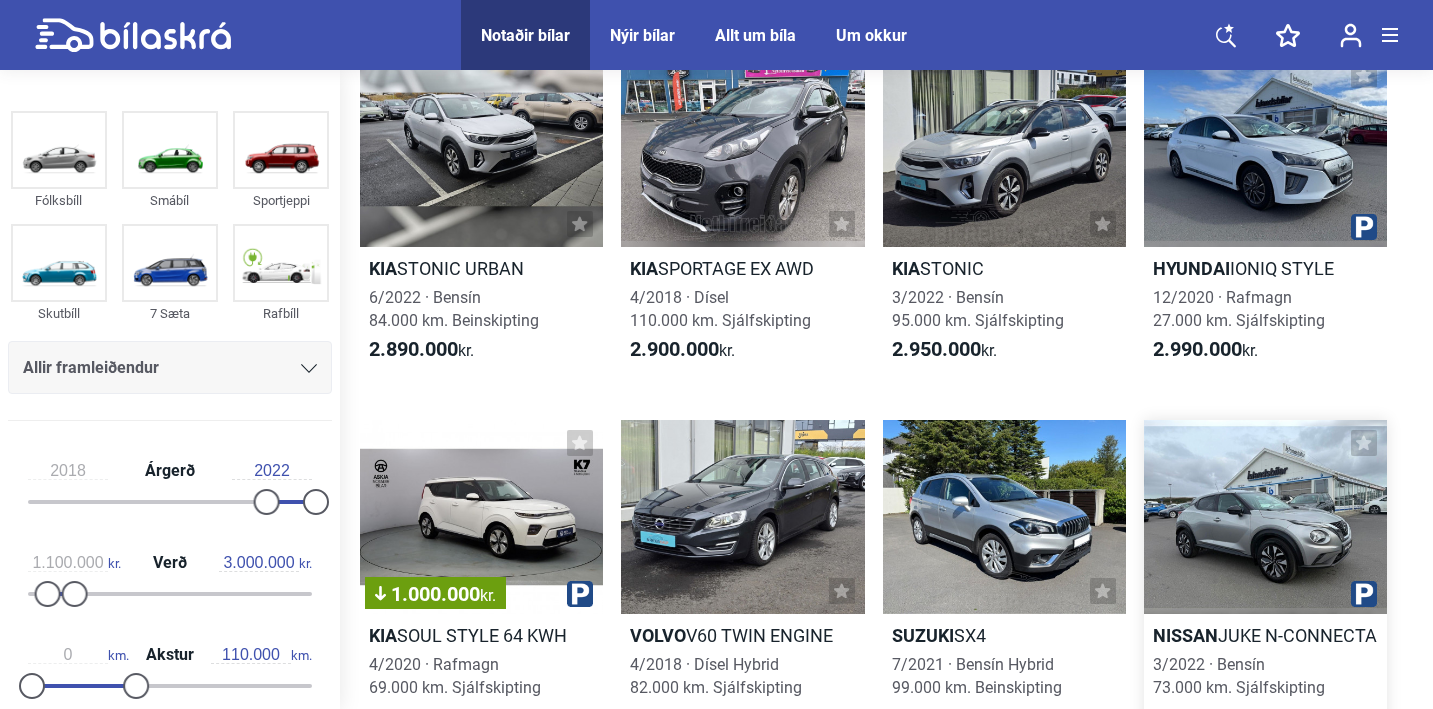 click at bounding box center (1265, 517) 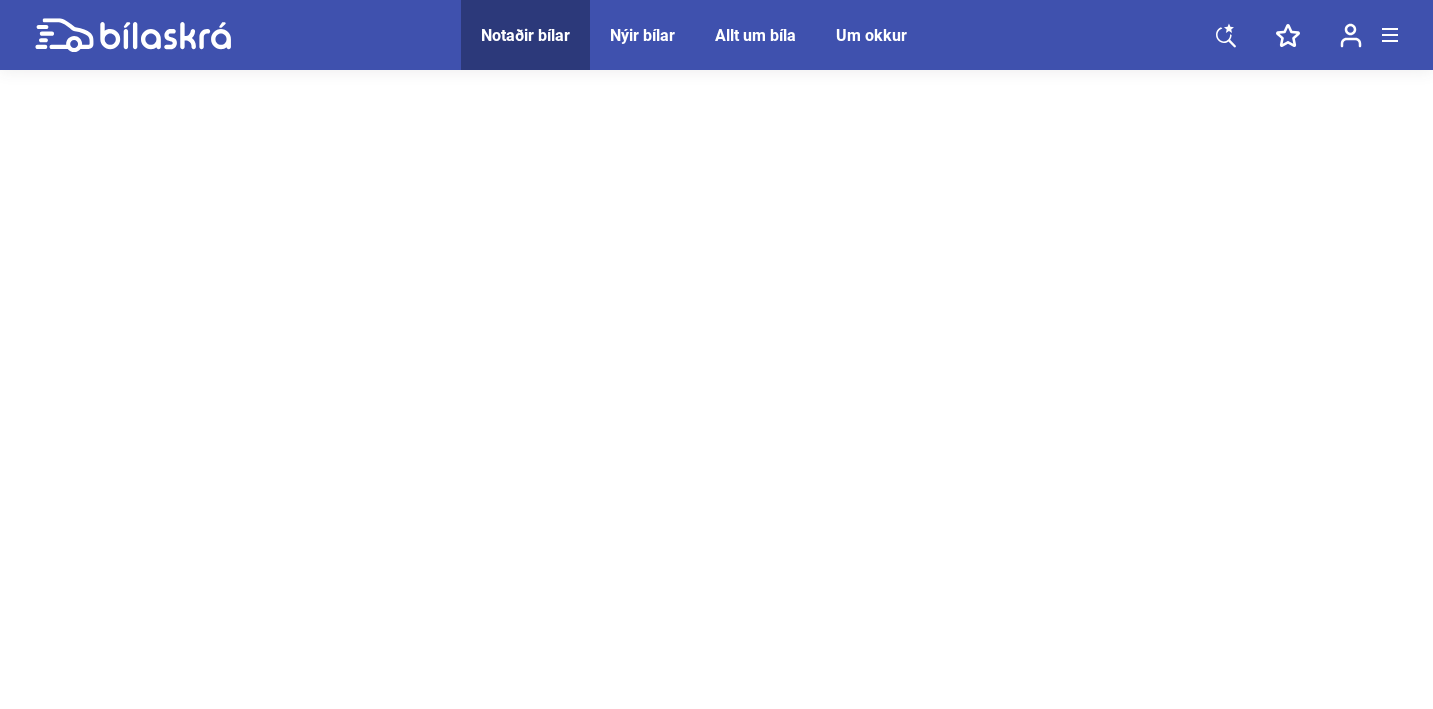 scroll, scrollTop: 0, scrollLeft: 0, axis: both 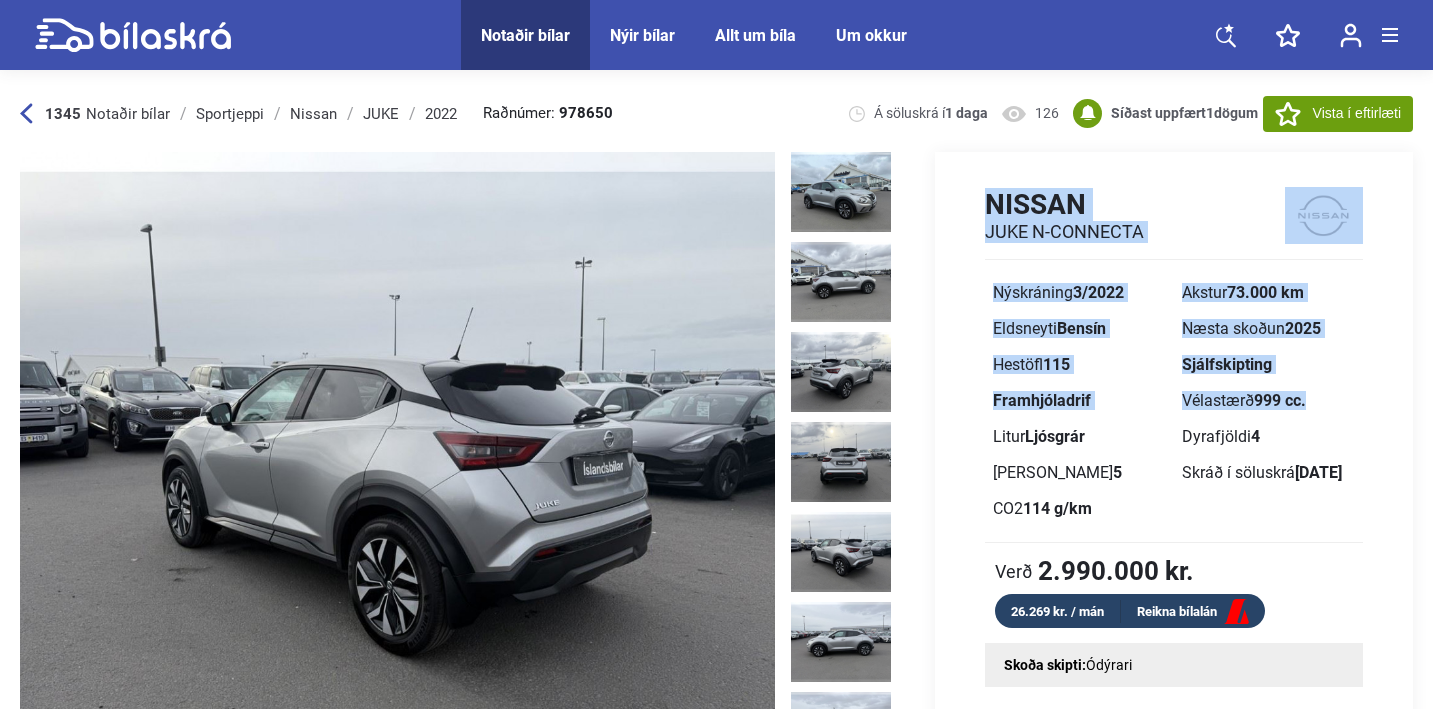 drag, startPoint x: 989, startPoint y: 202, endPoint x: 1311, endPoint y: 394, distance: 374.8973 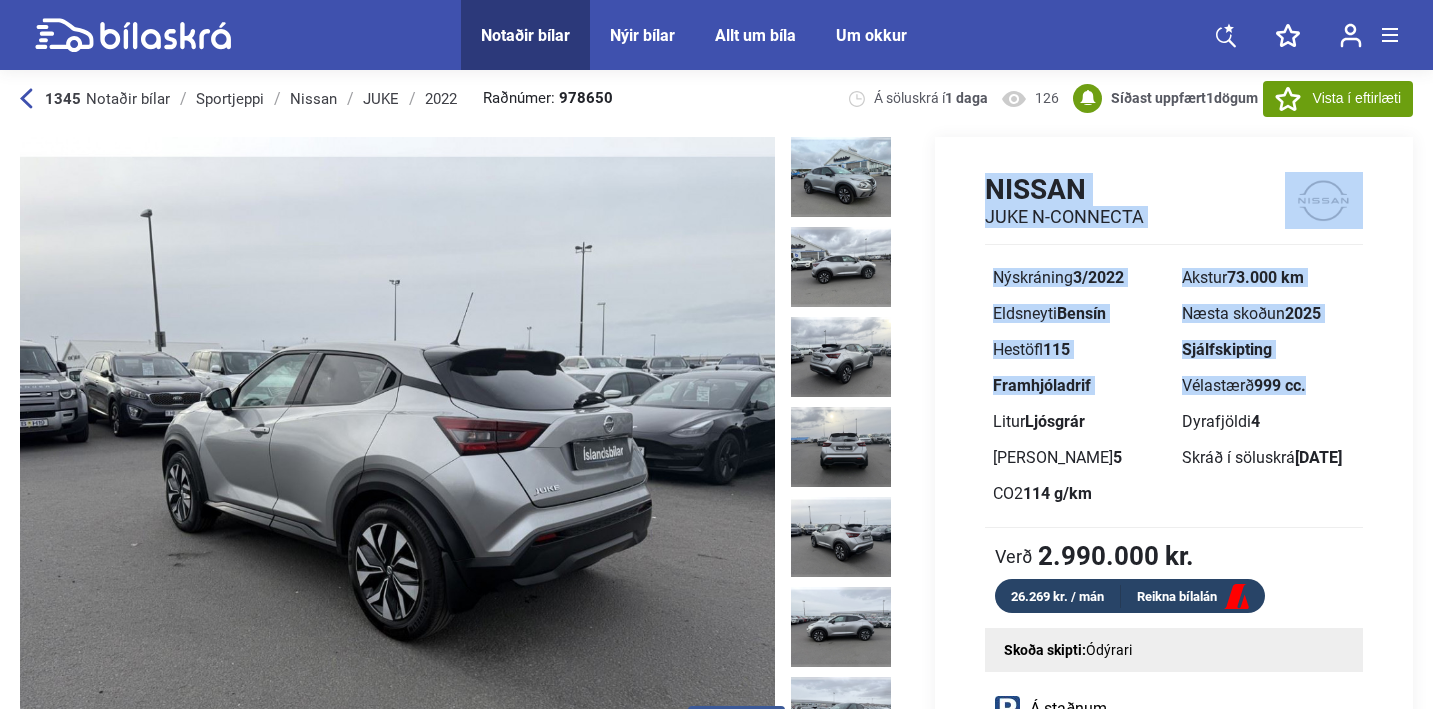 scroll, scrollTop: 0, scrollLeft: 0, axis: both 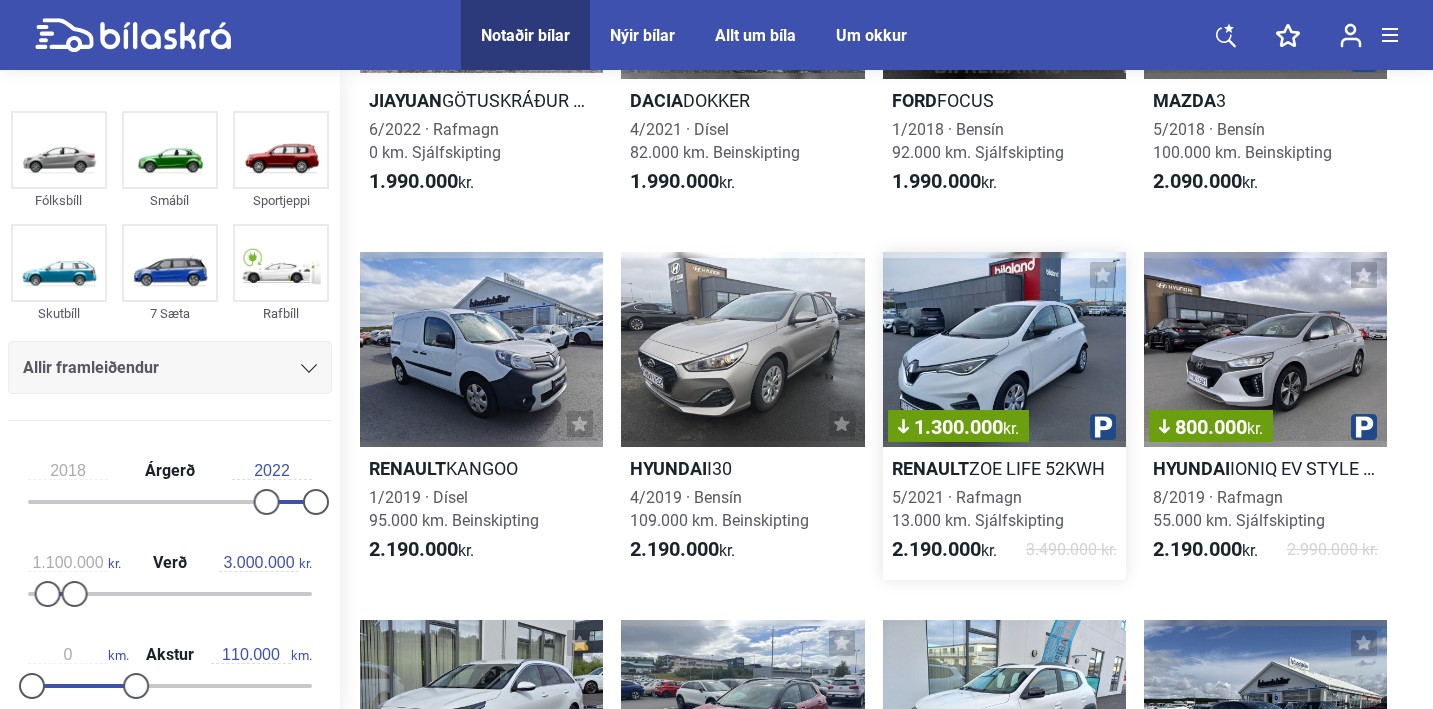 click on "1.300.000
kr." at bounding box center (1004, 349) 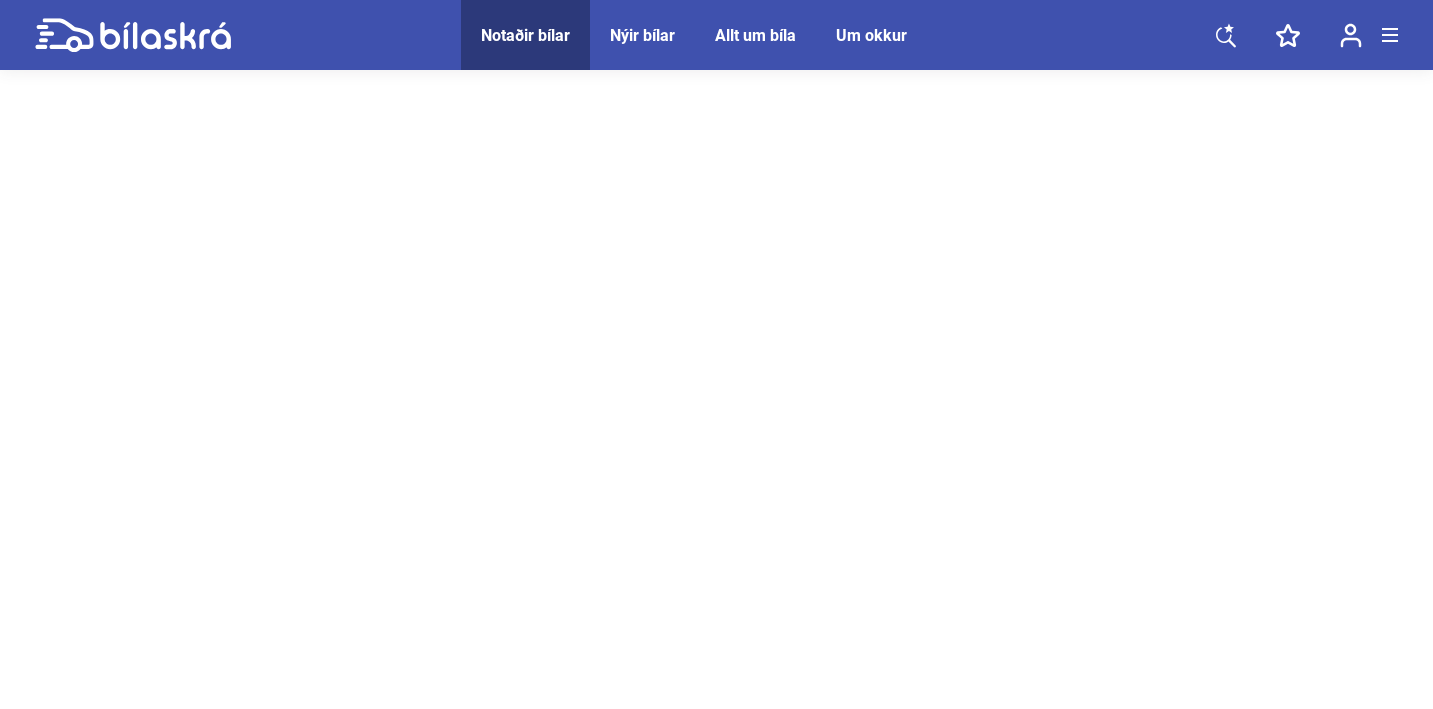 scroll, scrollTop: 0, scrollLeft: 0, axis: both 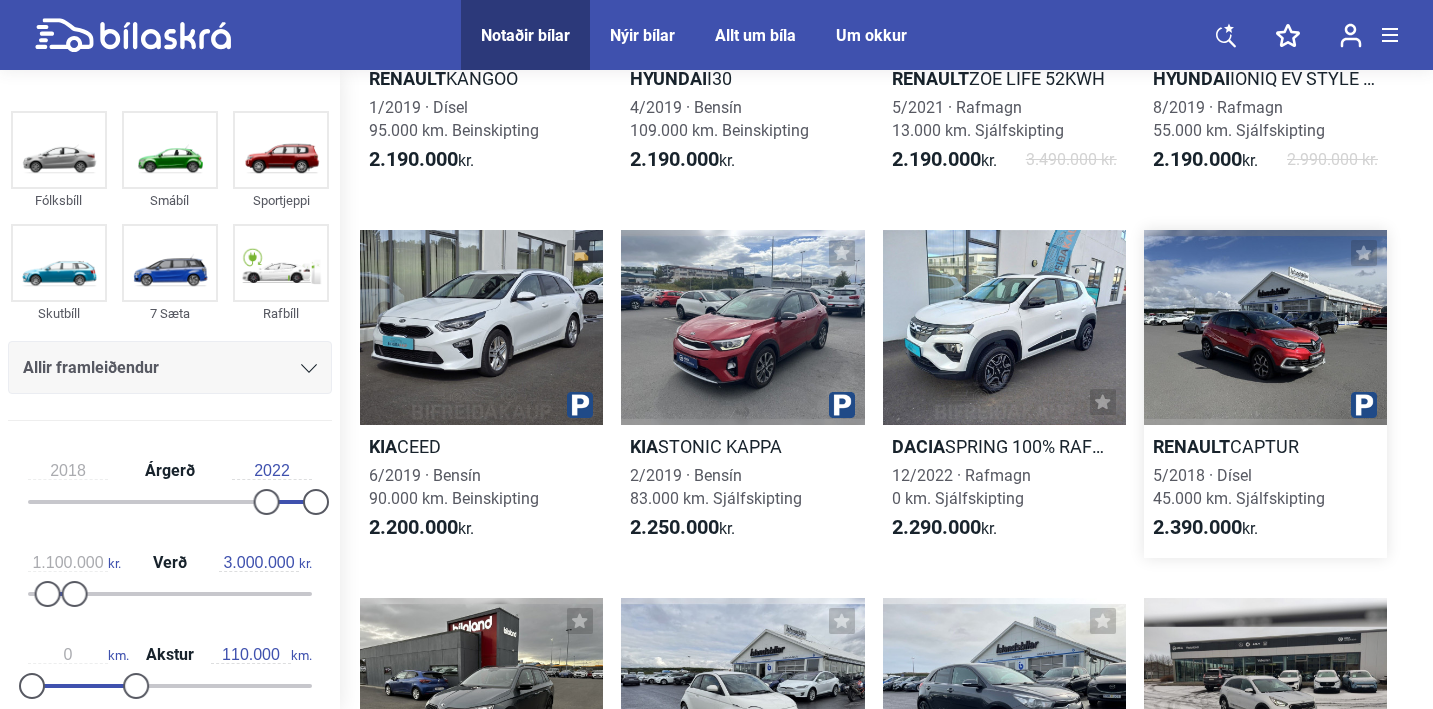 click at bounding box center [1265, 327] 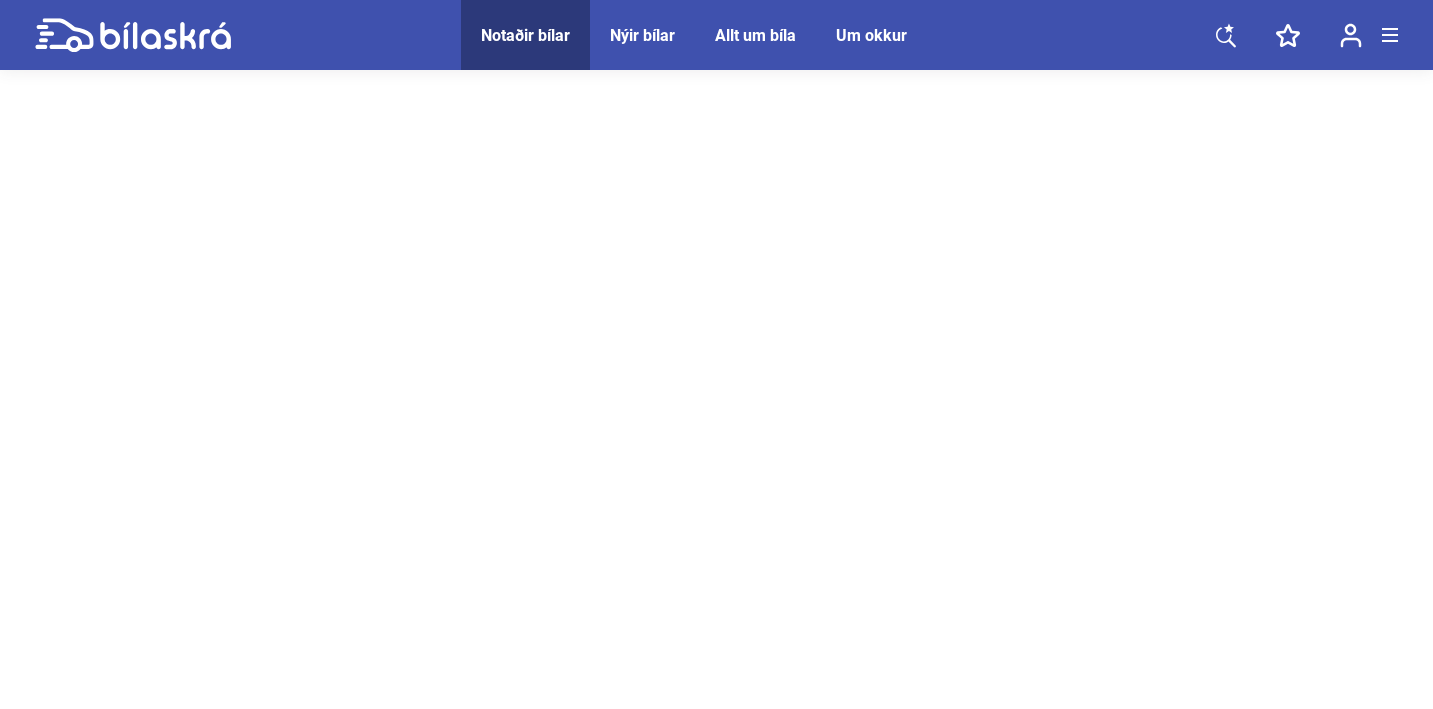 scroll, scrollTop: 0, scrollLeft: 0, axis: both 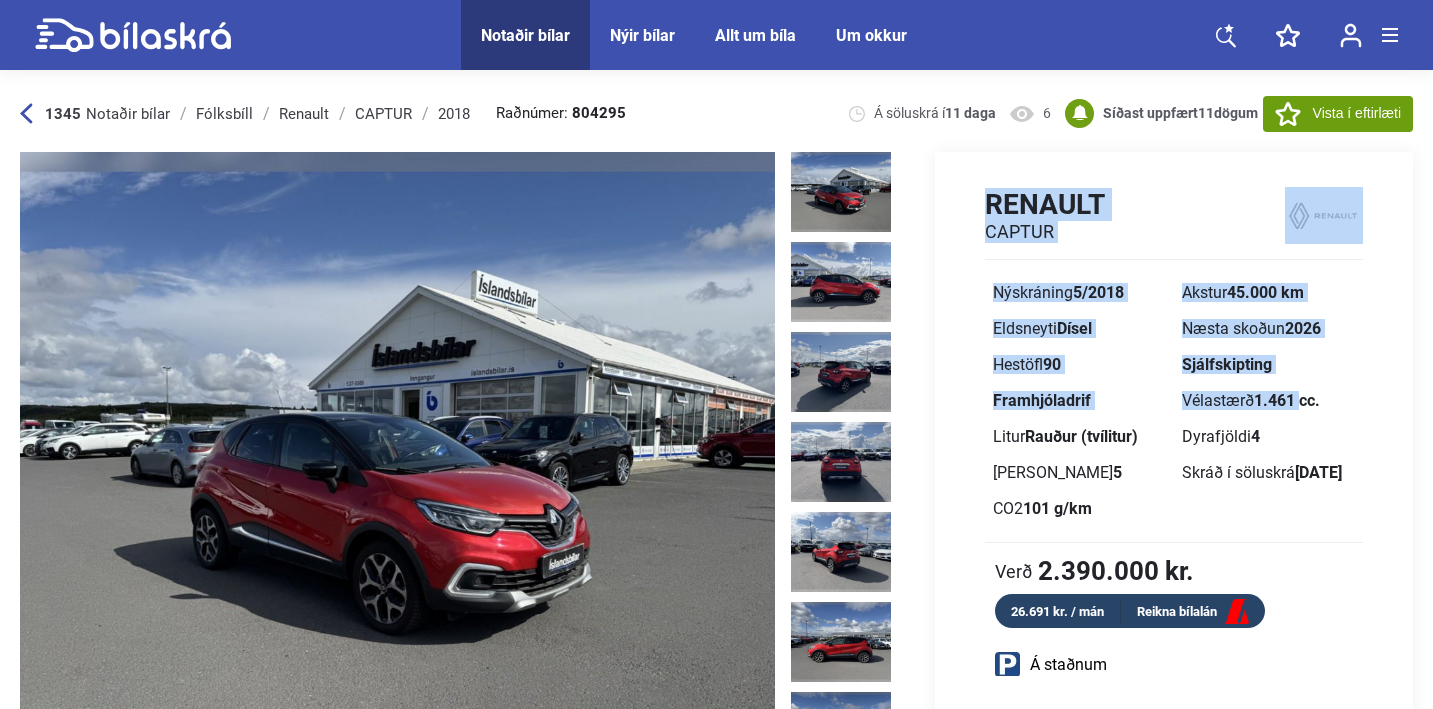 drag, startPoint x: 981, startPoint y: 205, endPoint x: 1305, endPoint y: 407, distance: 381.81146 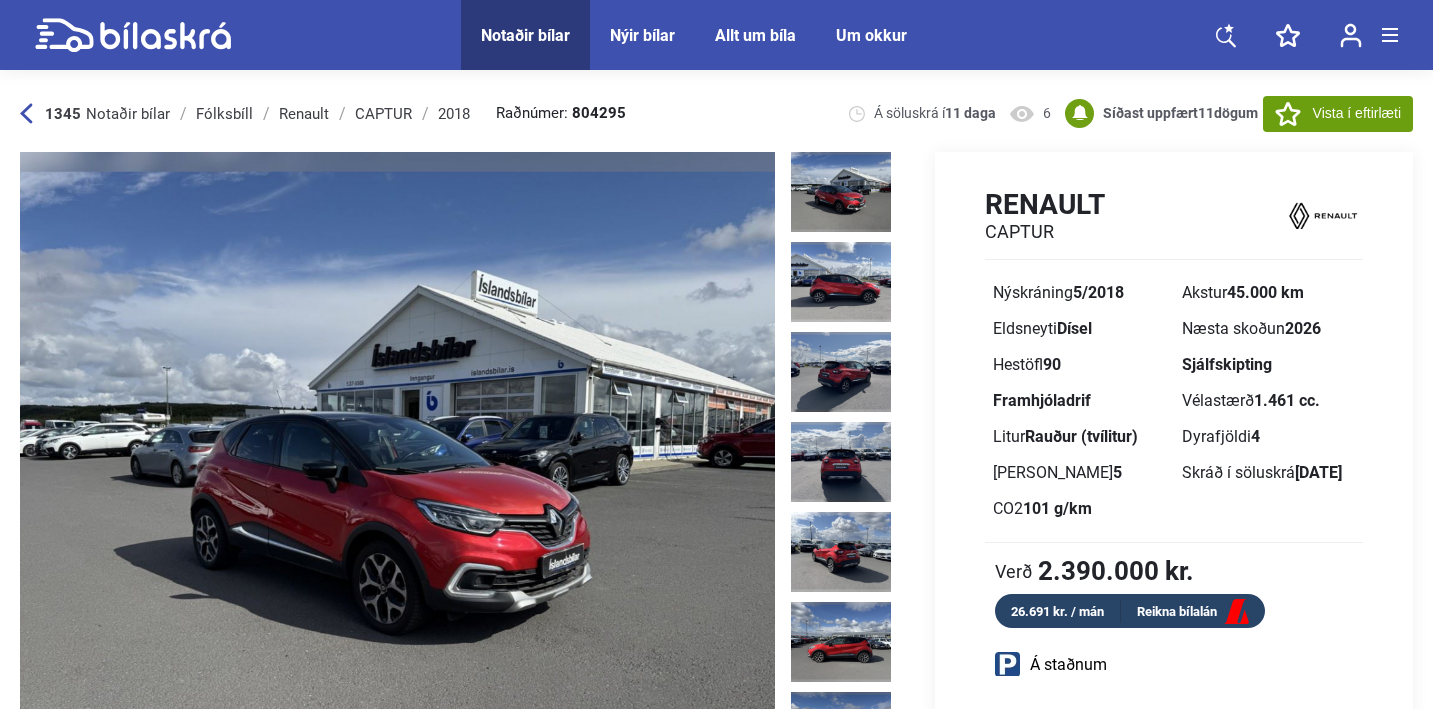 click on "1.461 cc." at bounding box center (1287, 400) 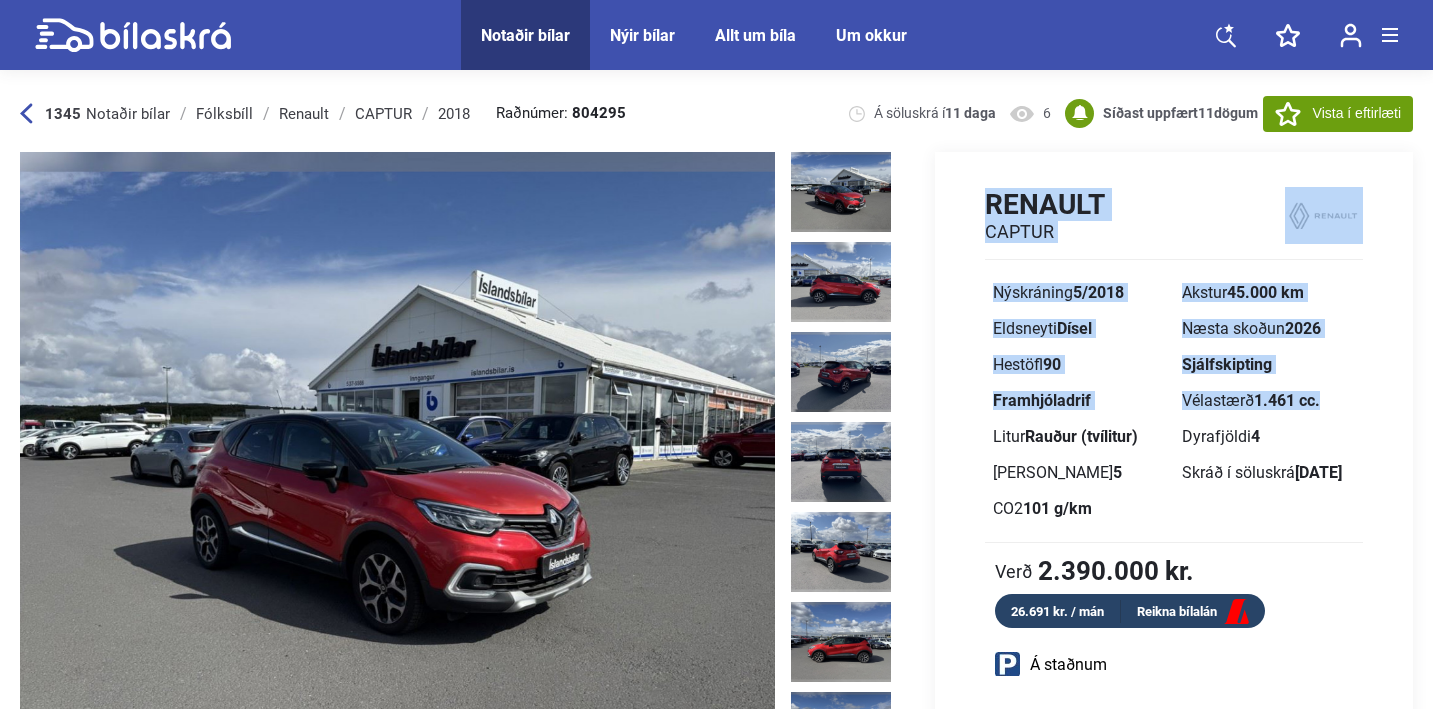 drag, startPoint x: 1323, startPoint y: 409, endPoint x: 979, endPoint y: 215, distance: 394.9329 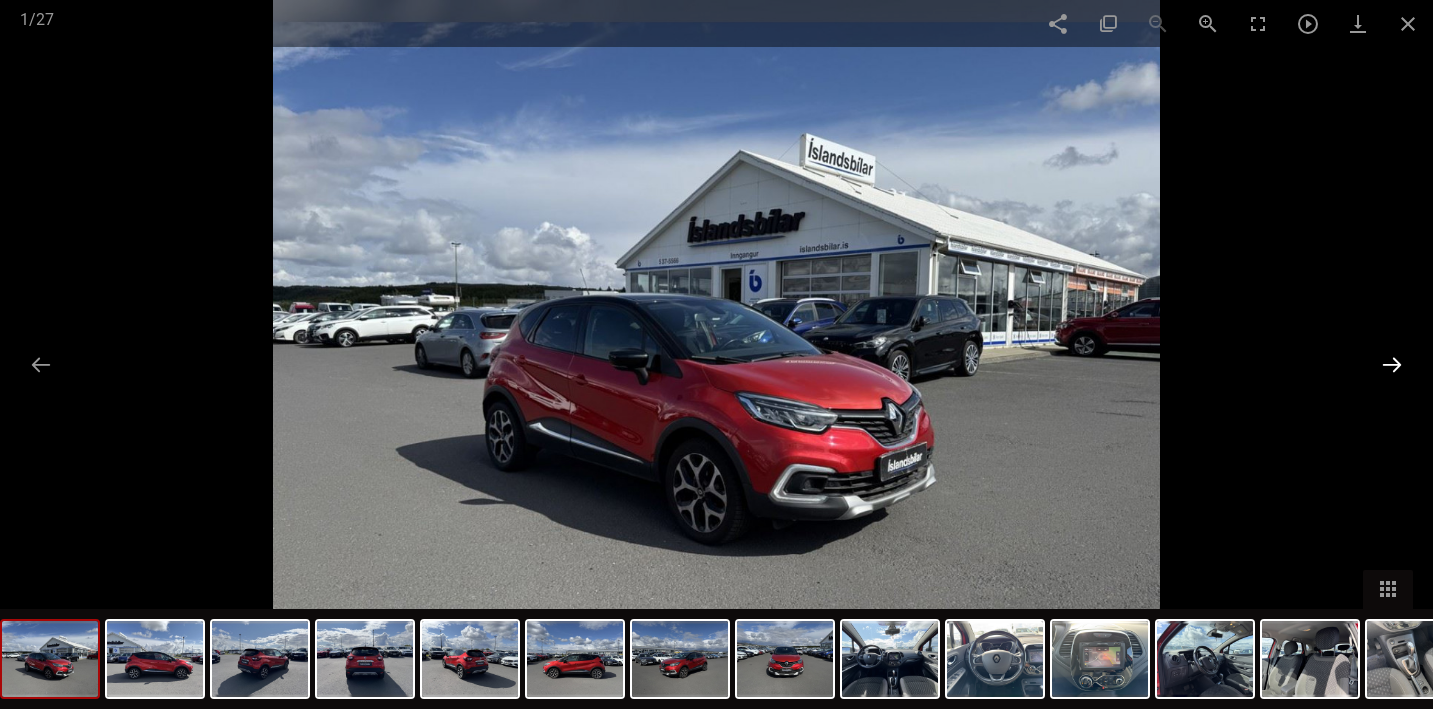click at bounding box center [1392, 364] 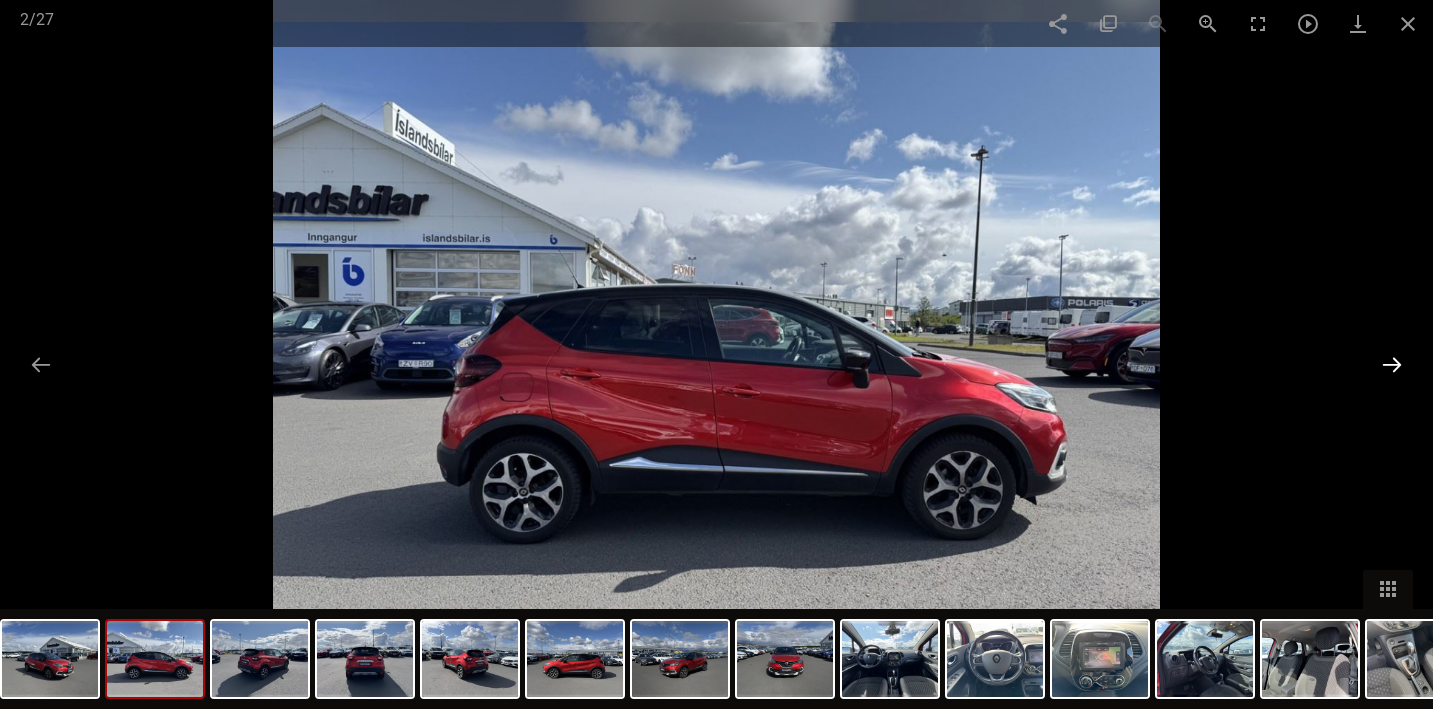 click at bounding box center (1392, 364) 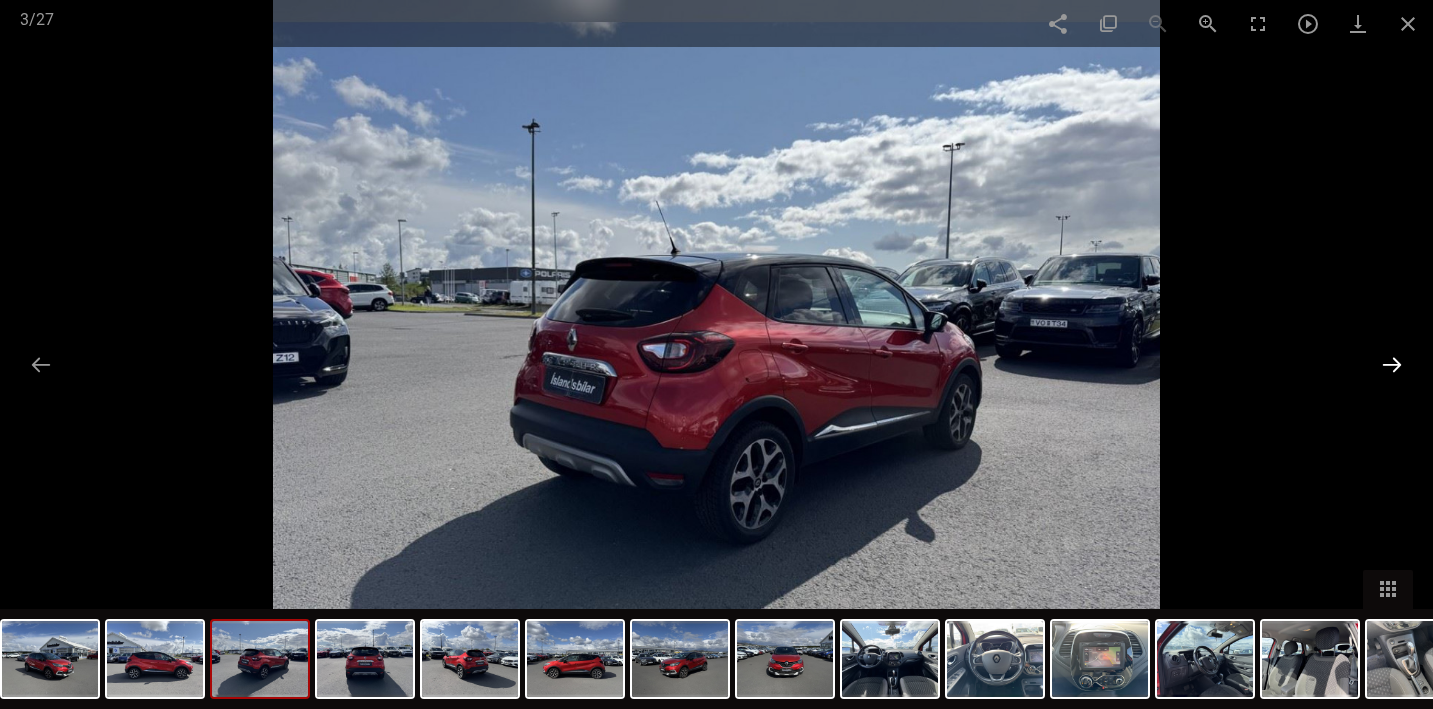 click at bounding box center (1392, 364) 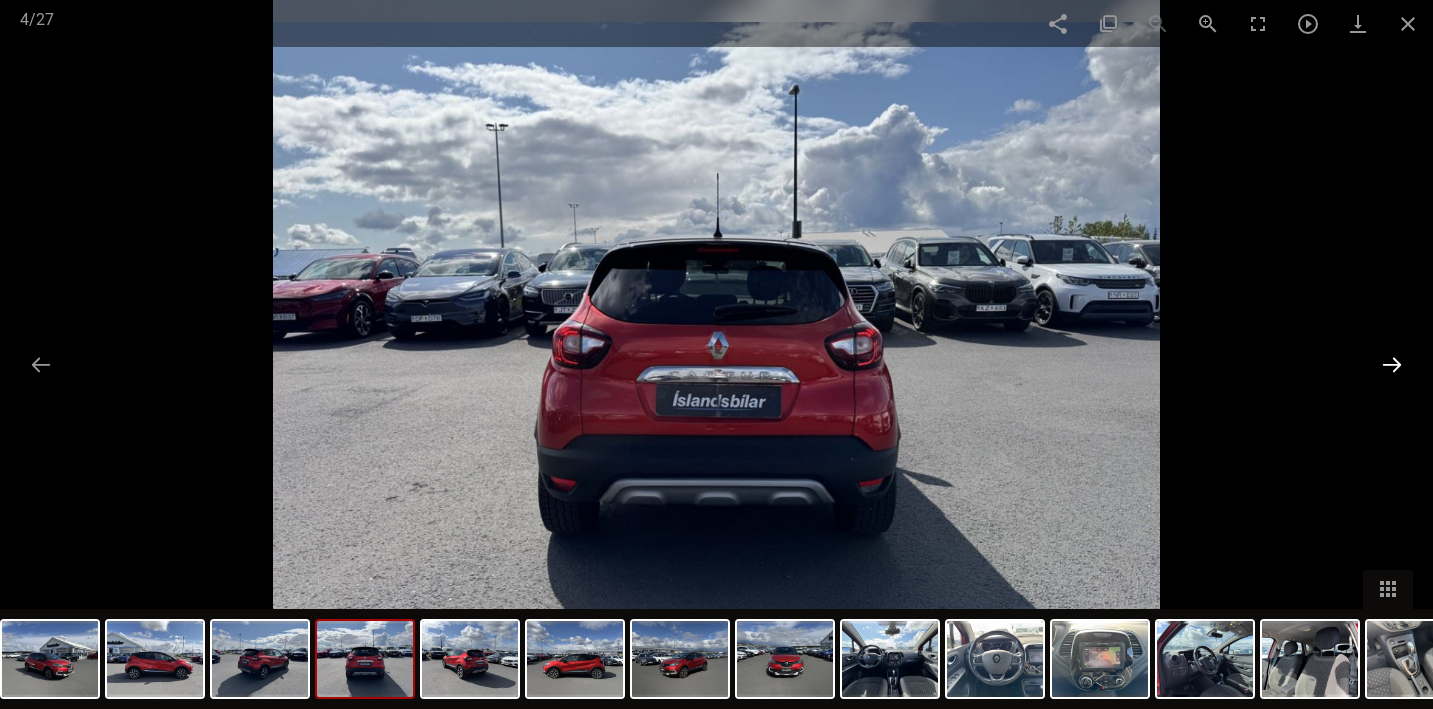 click at bounding box center [1392, 364] 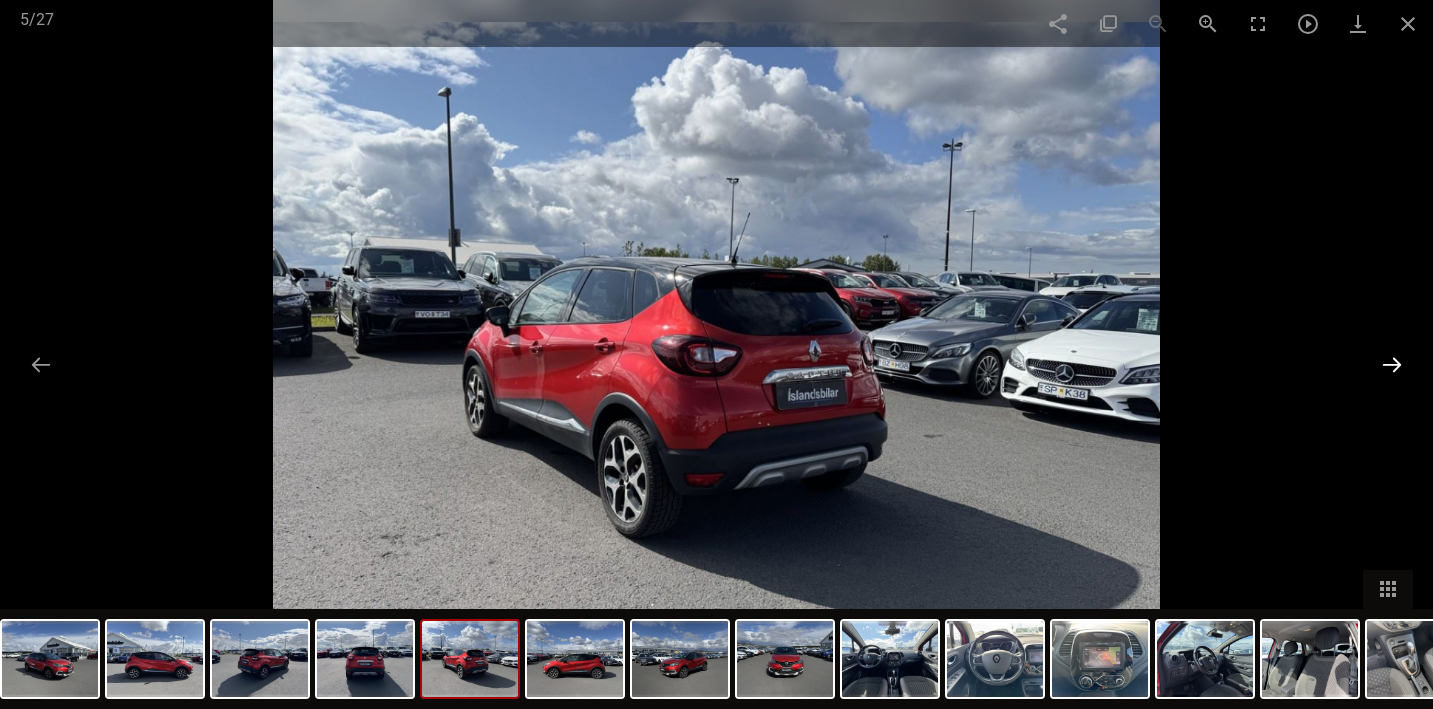 click at bounding box center (1392, 364) 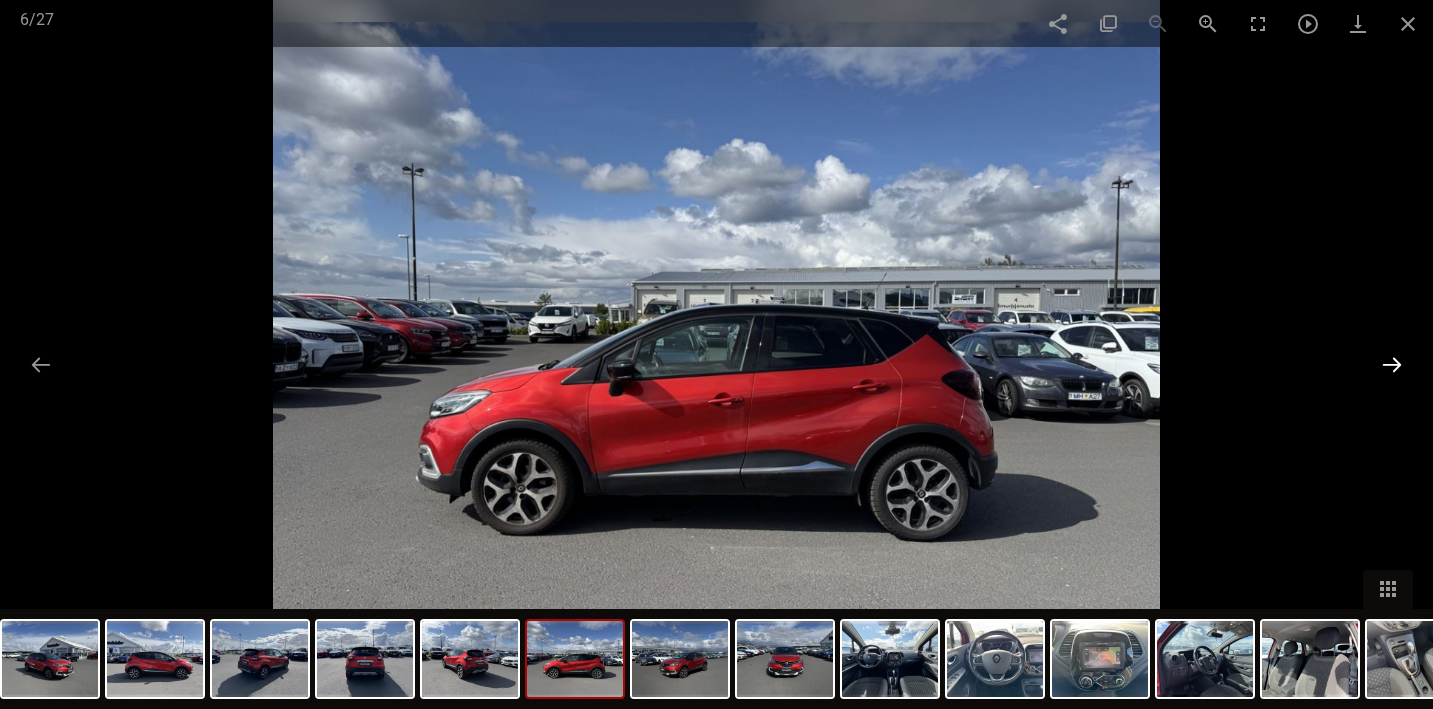 click at bounding box center (1392, 364) 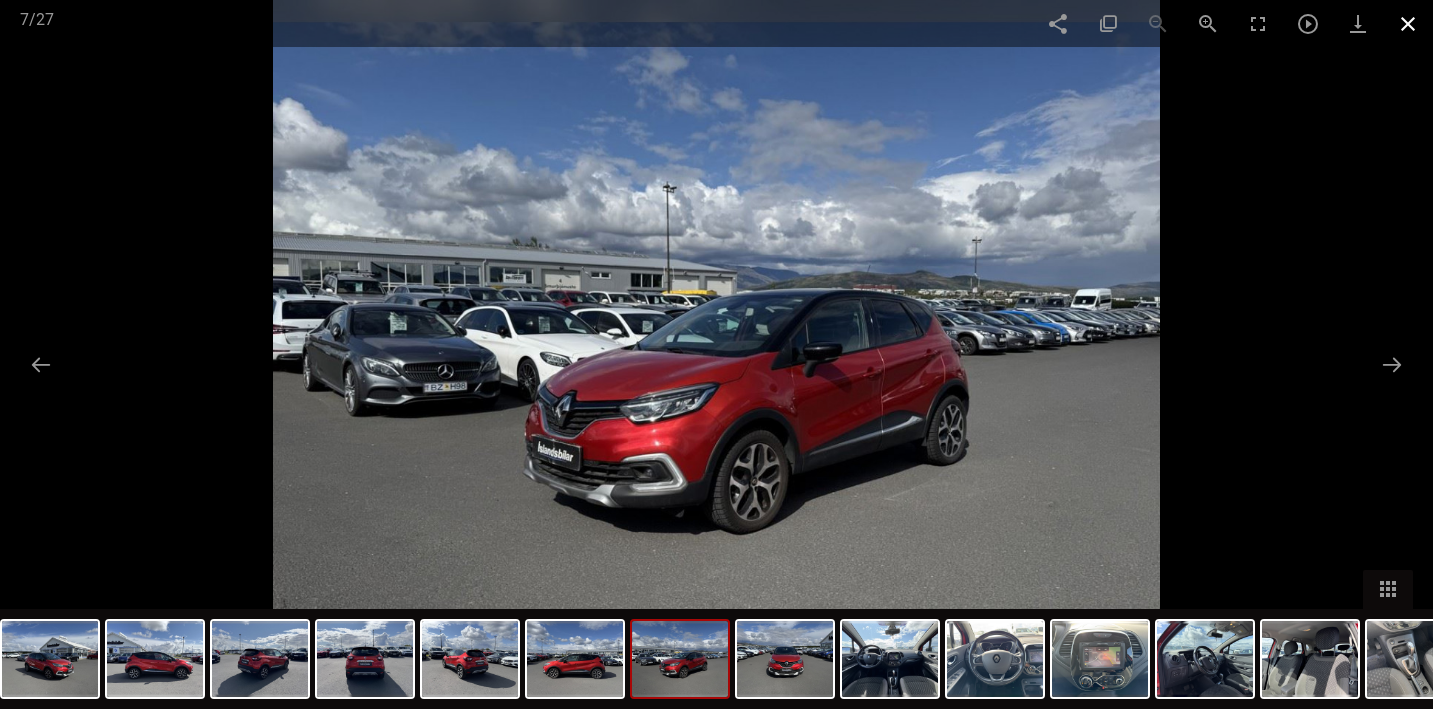 click at bounding box center [1408, 23] 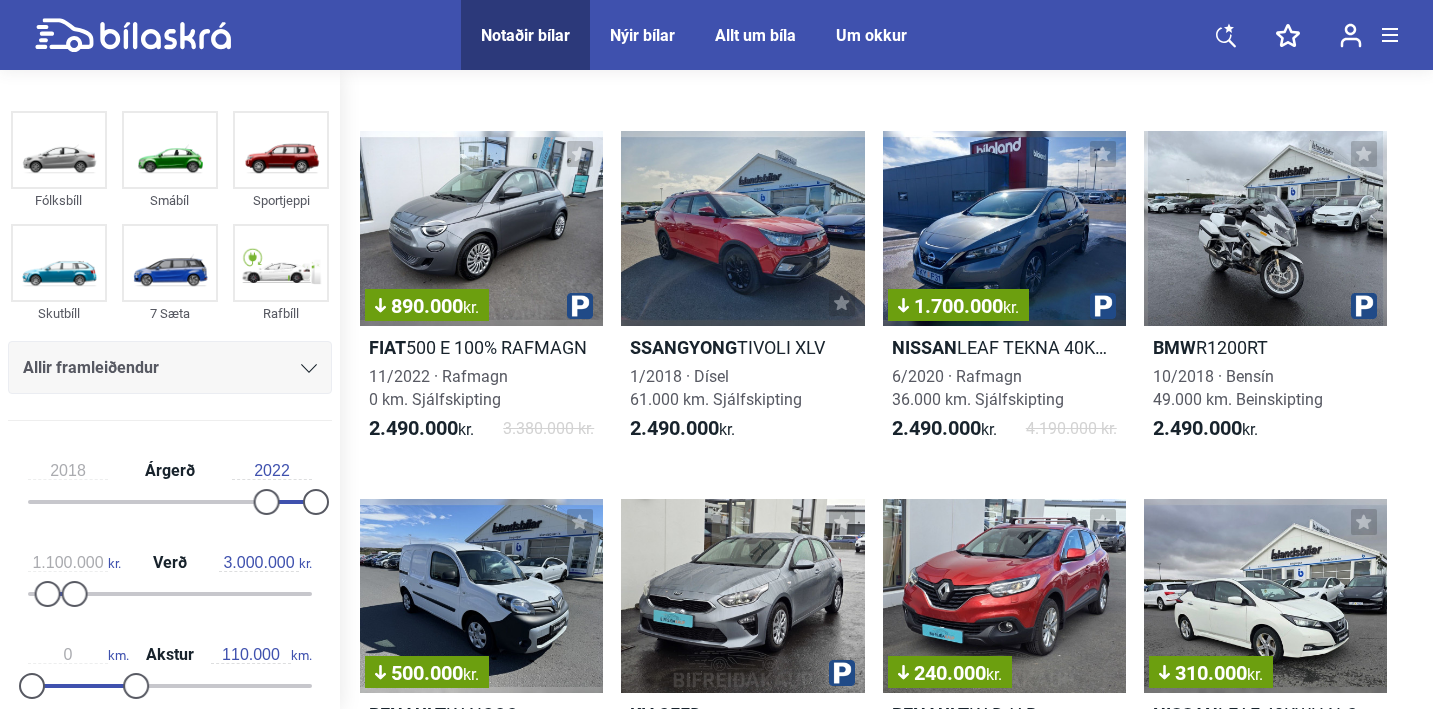 scroll, scrollTop: 2676, scrollLeft: 0, axis: vertical 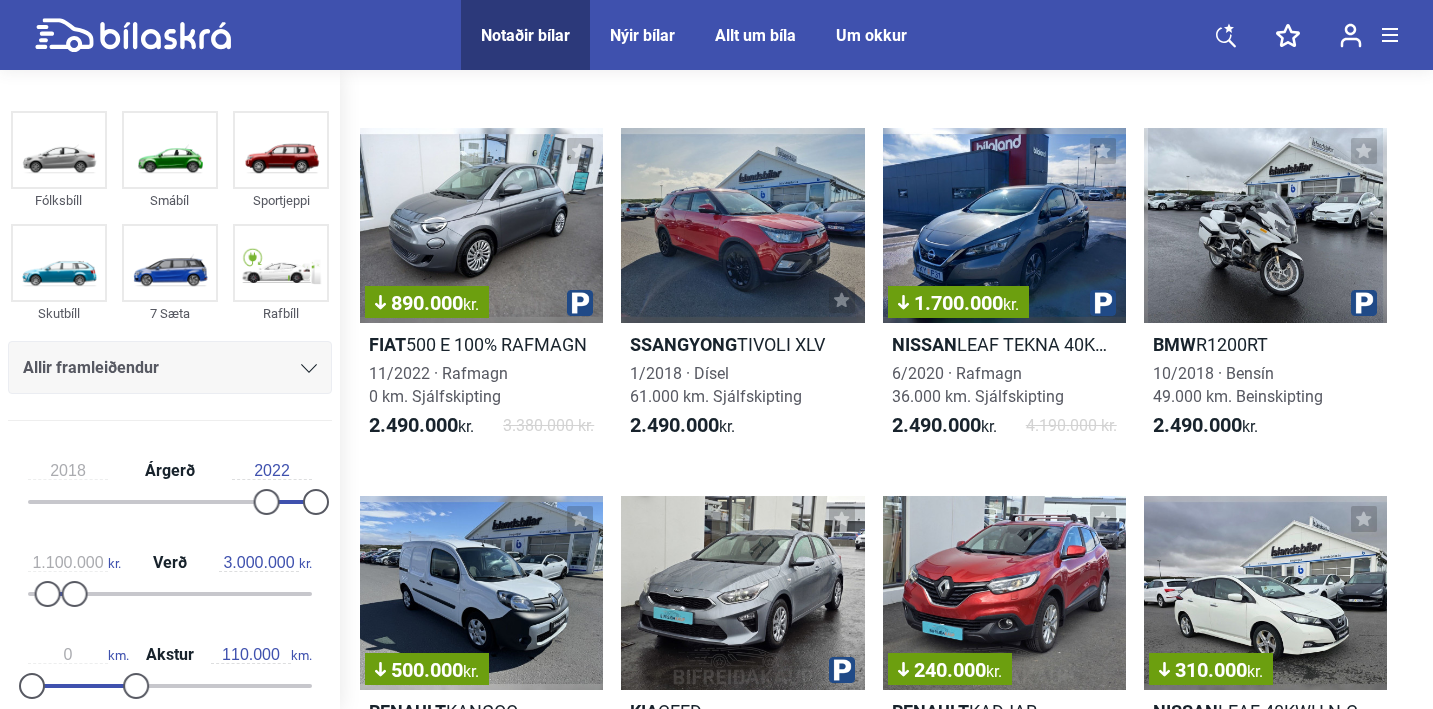 click 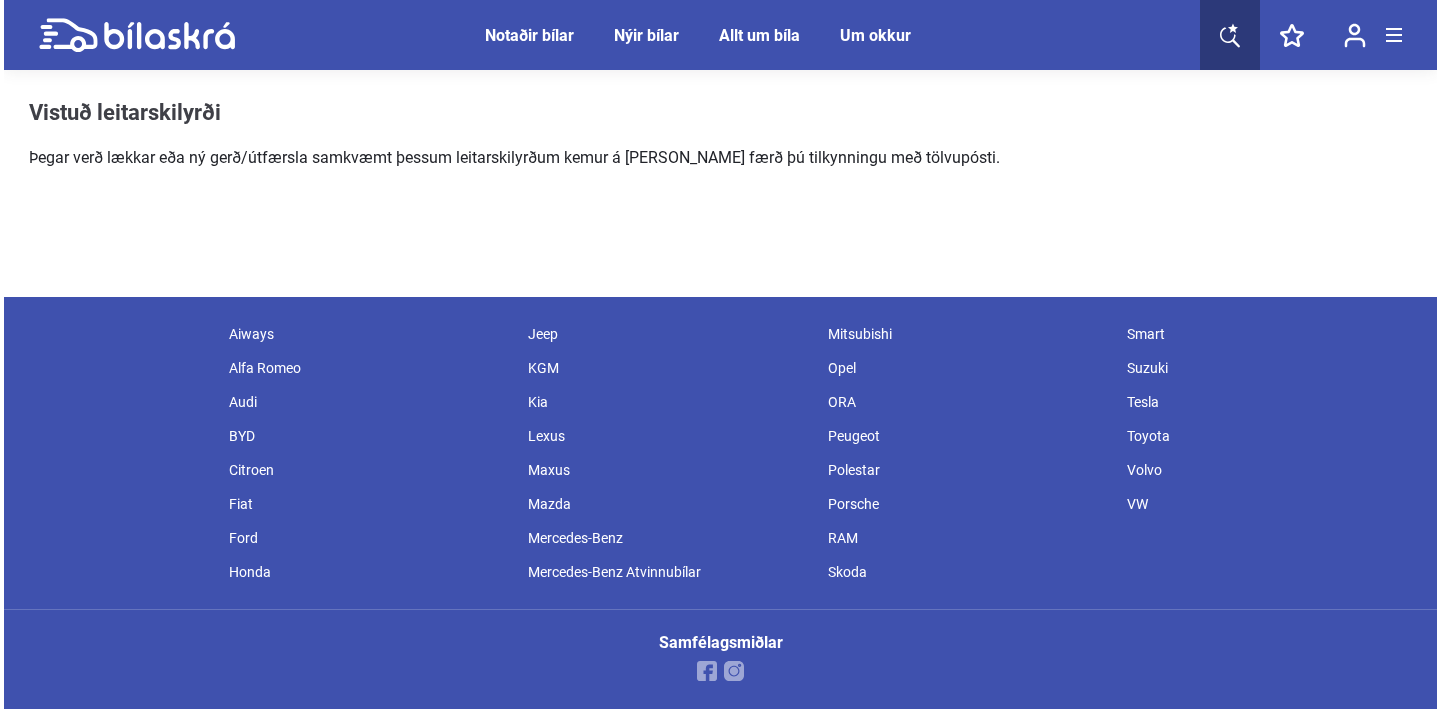 scroll, scrollTop: 0, scrollLeft: 0, axis: both 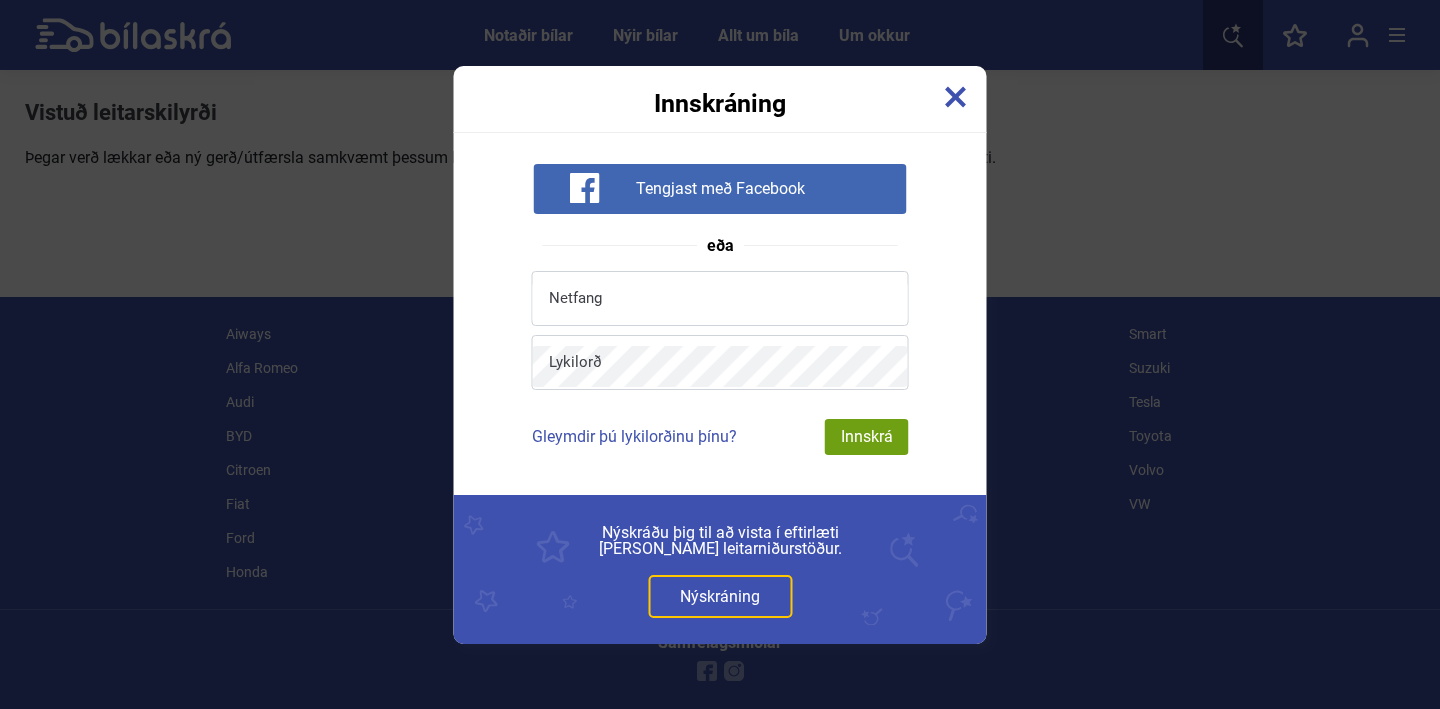 click on "Innskráning" at bounding box center [720, 91] 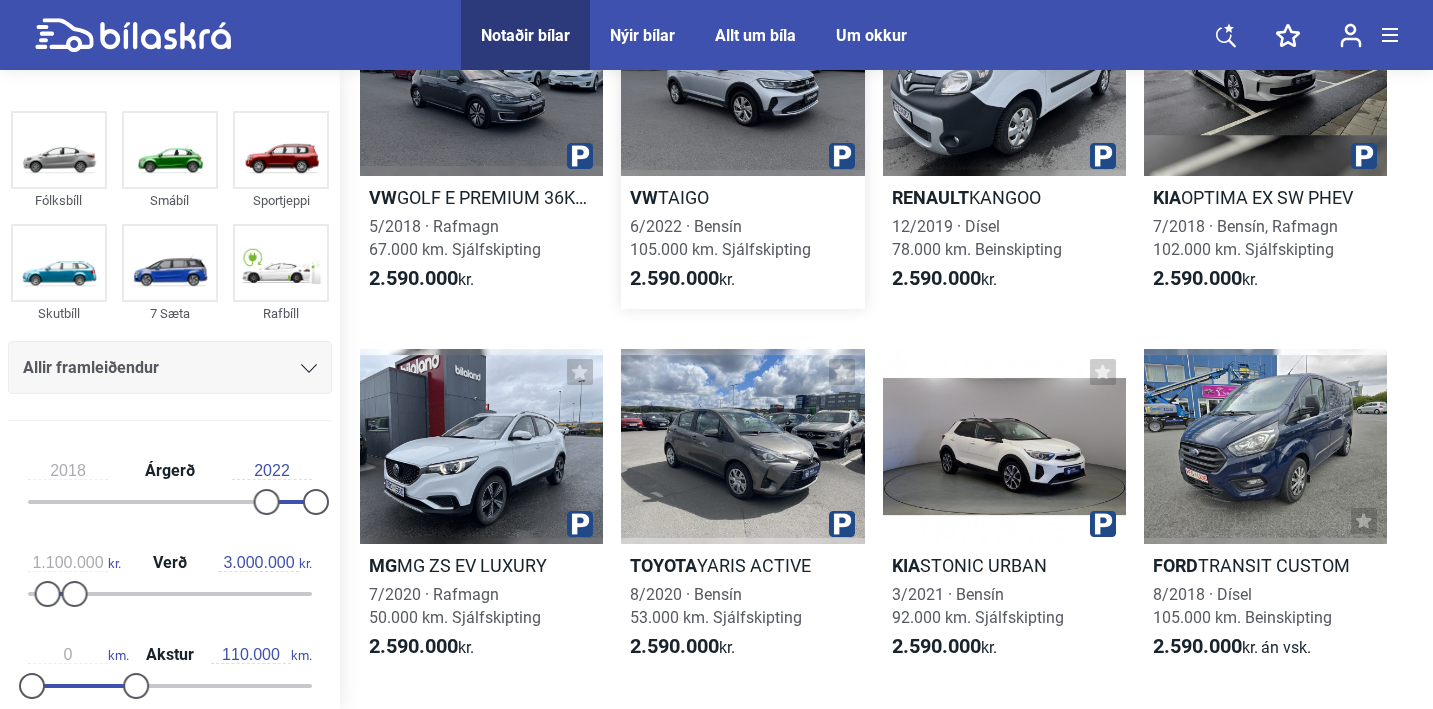 scroll, scrollTop: 3562, scrollLeft: 0, axis: vertical 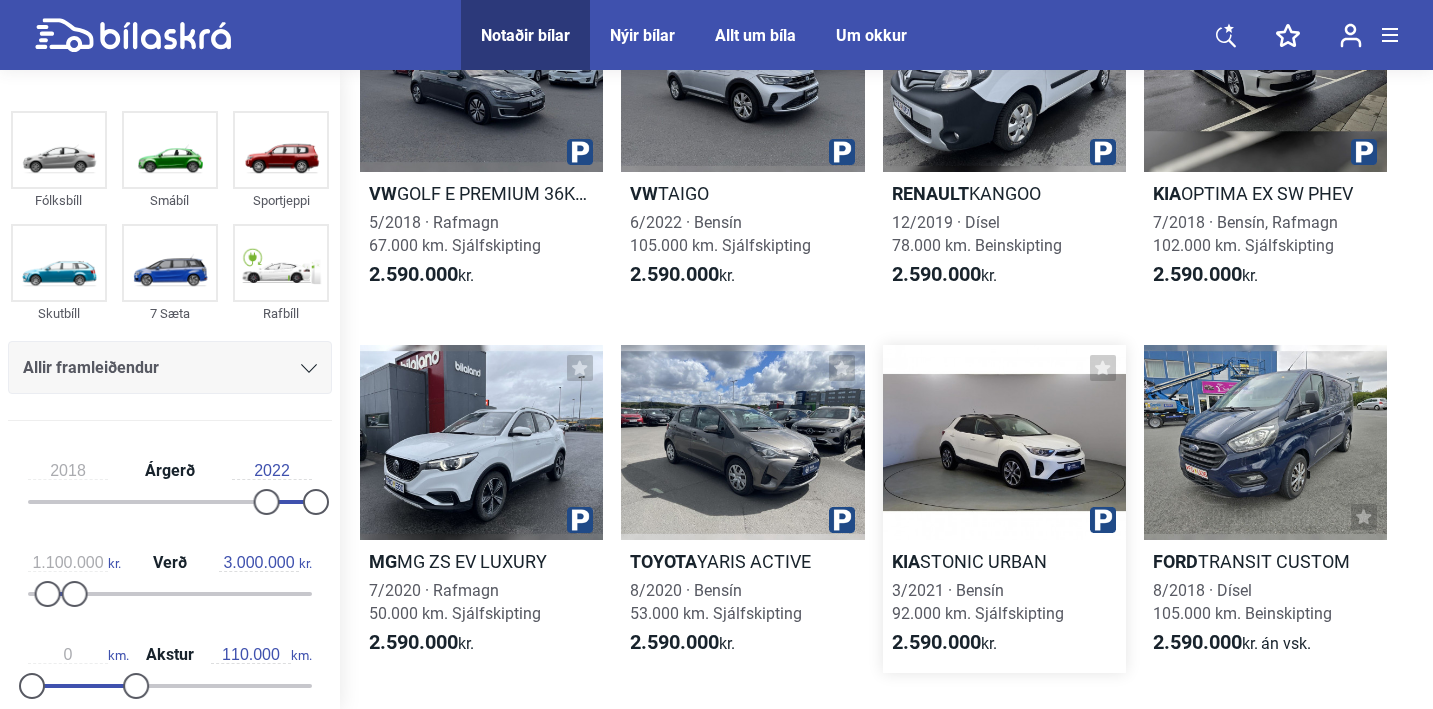 click at bounding box center [1004, 442] 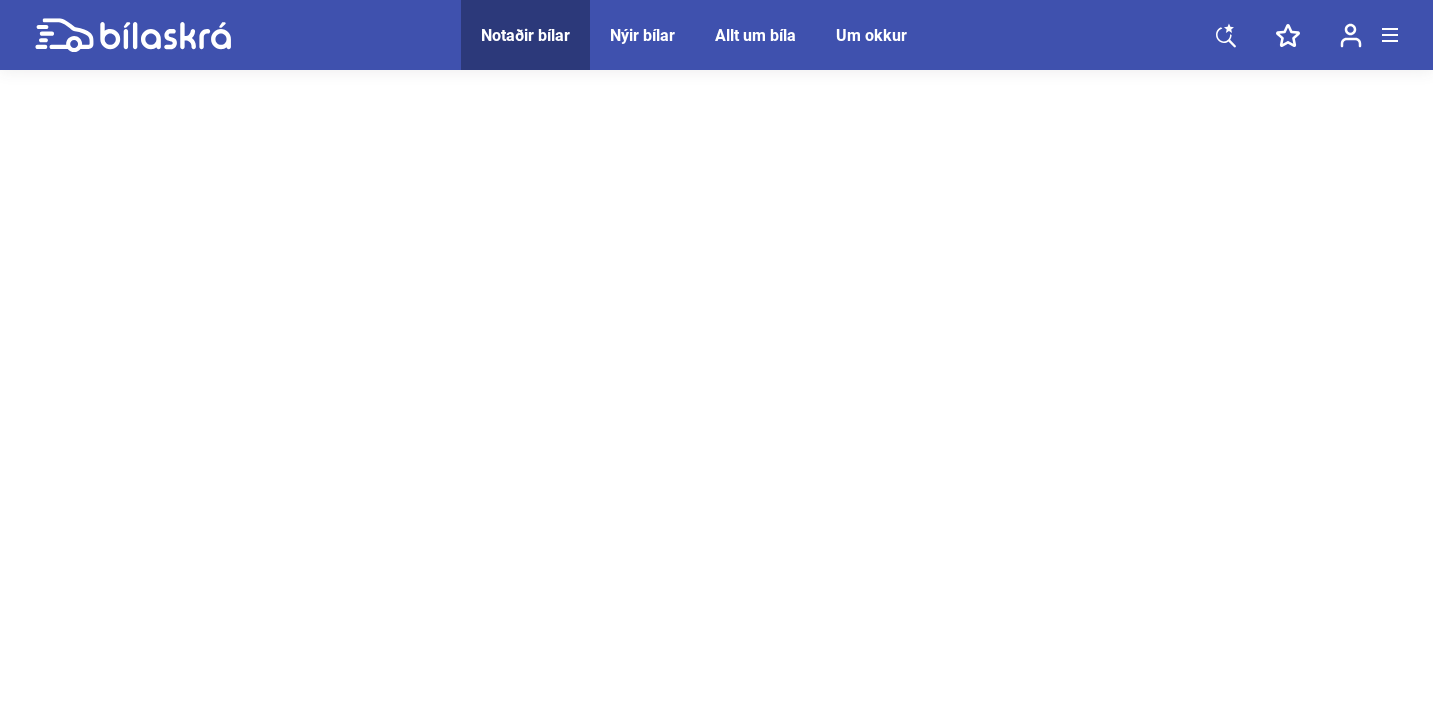 scroll, scrollTop: 0, scrollLeft: 0, axis: both 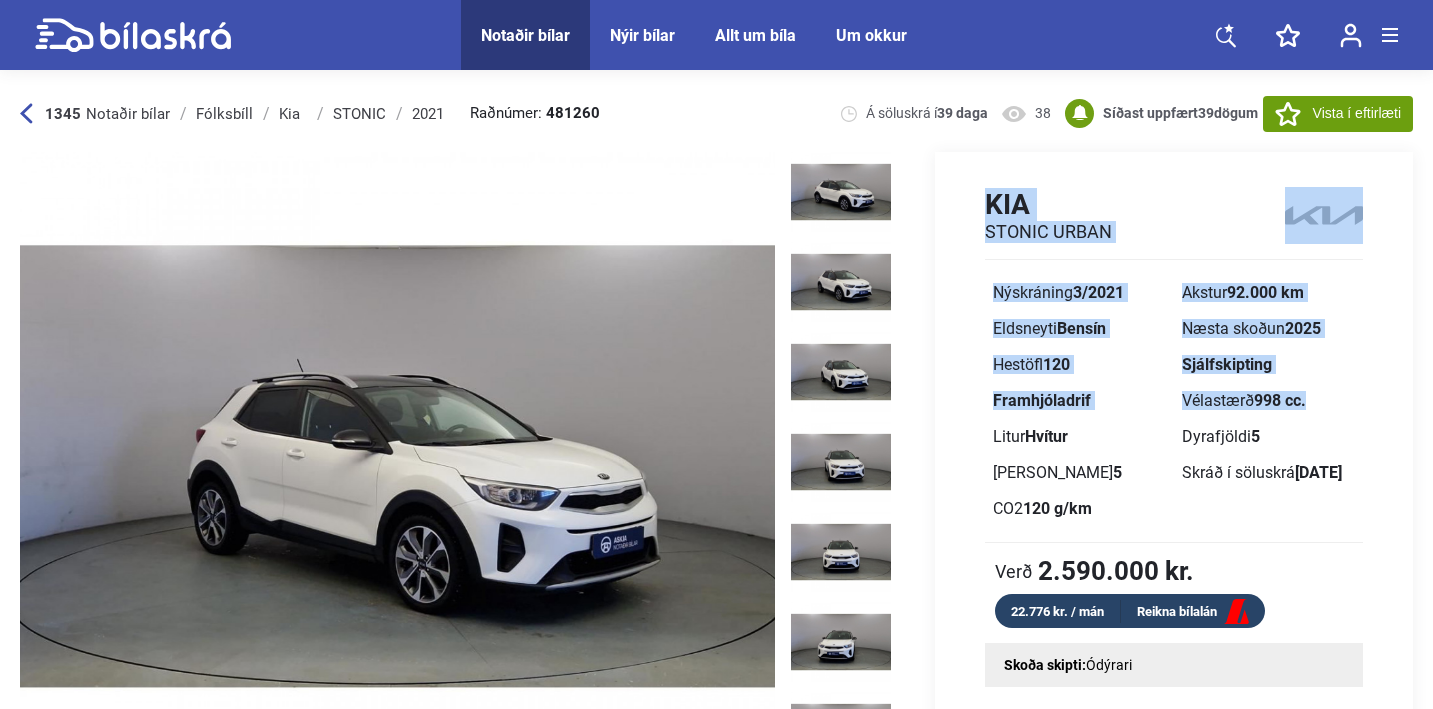 drag, startPoint x: 981, startPoint y: 201, endPoint x: 1326, endPoint y: 412, distance: 404.4082 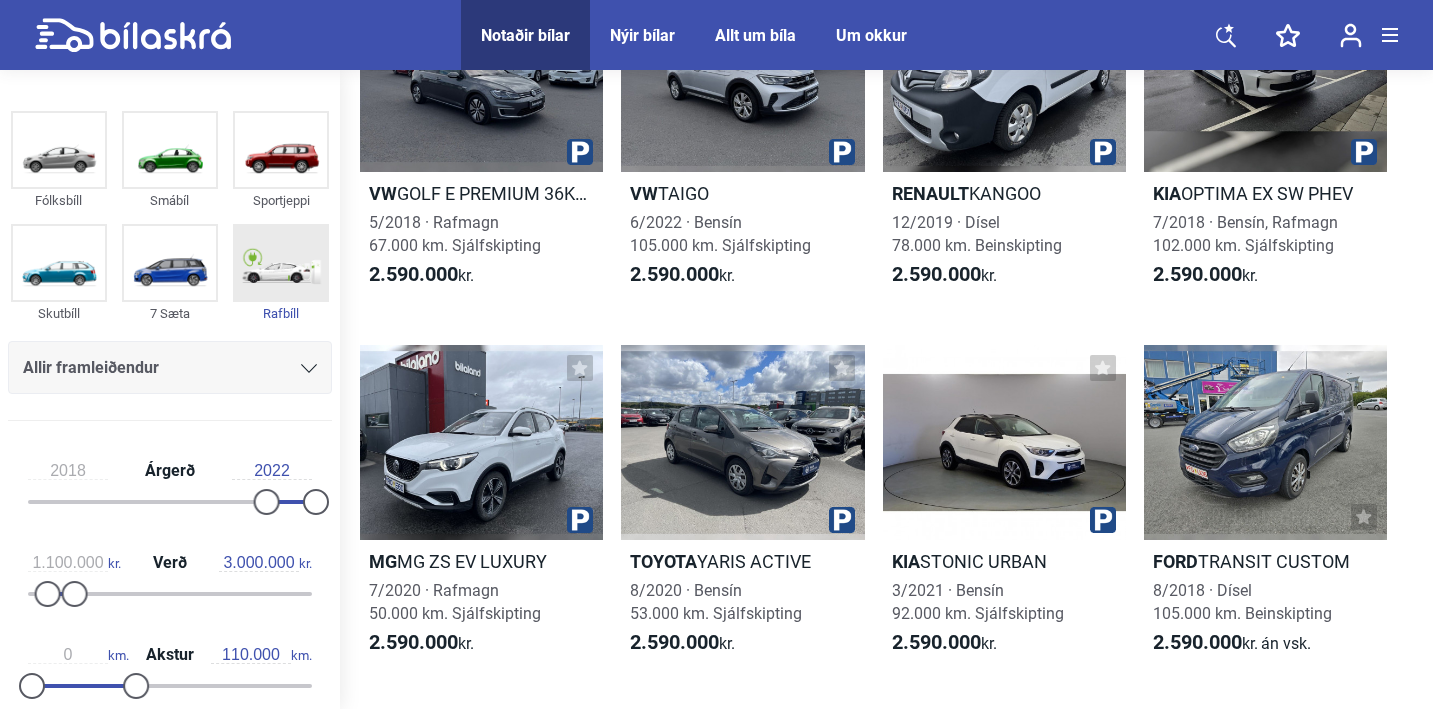 scroll, scrollTop: 2944, scrollLeft: 0, axis: vertical 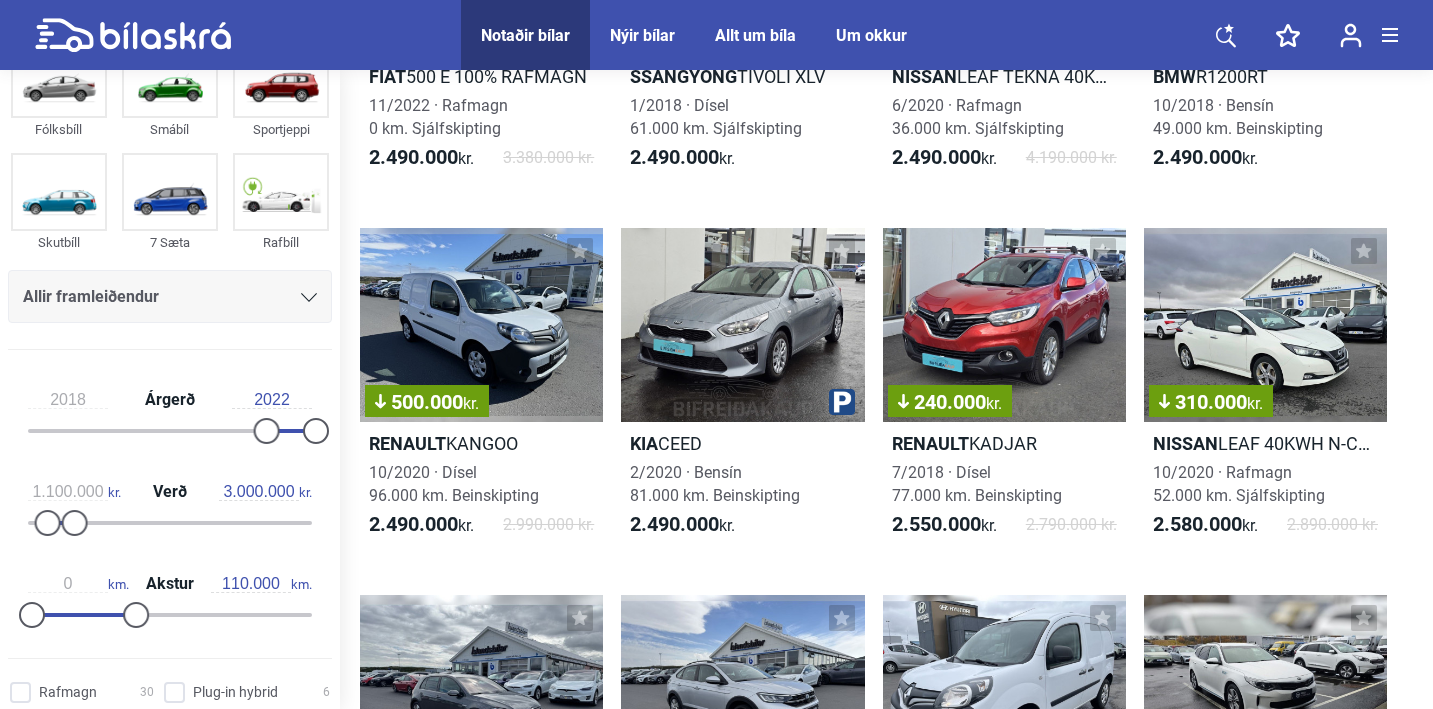click 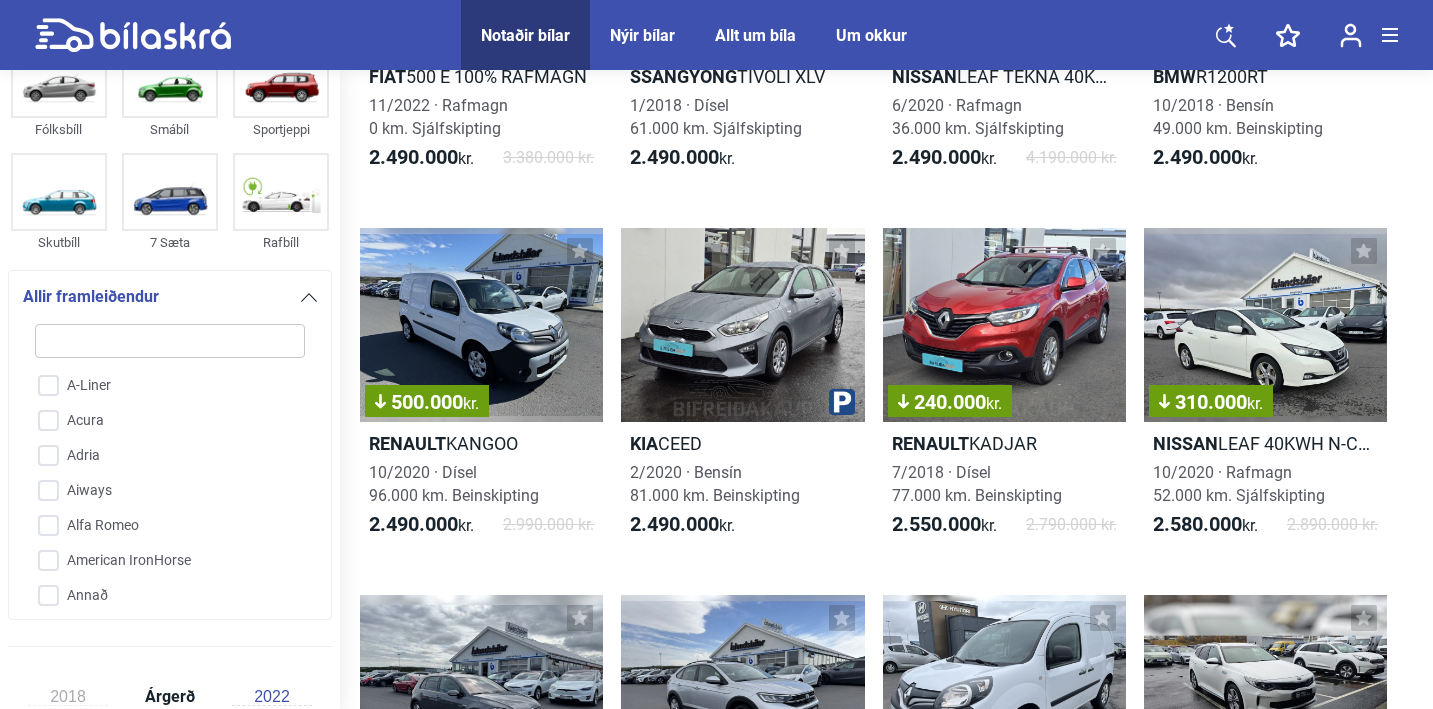 click at bounding box center [309, 297] 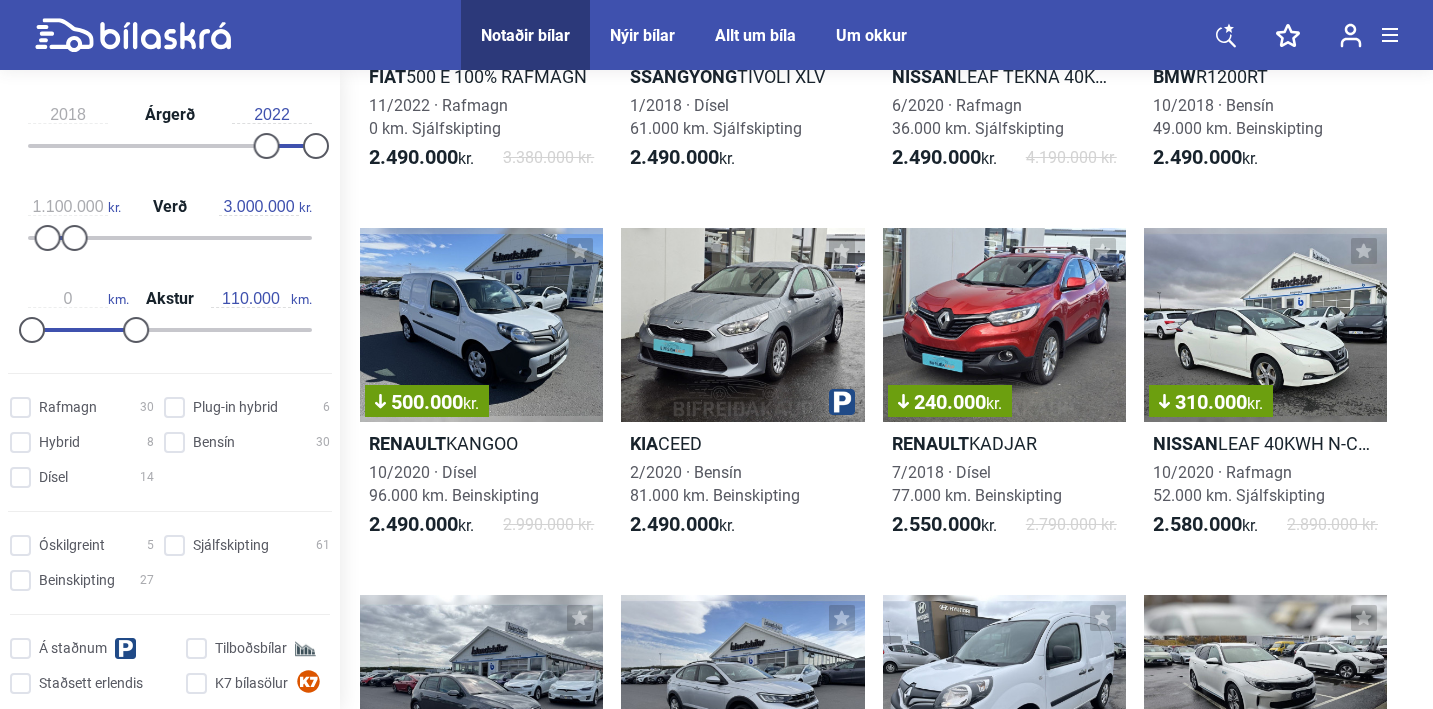 scroll, scrollTop: 358, scrollLeft: 0, axis: vertical 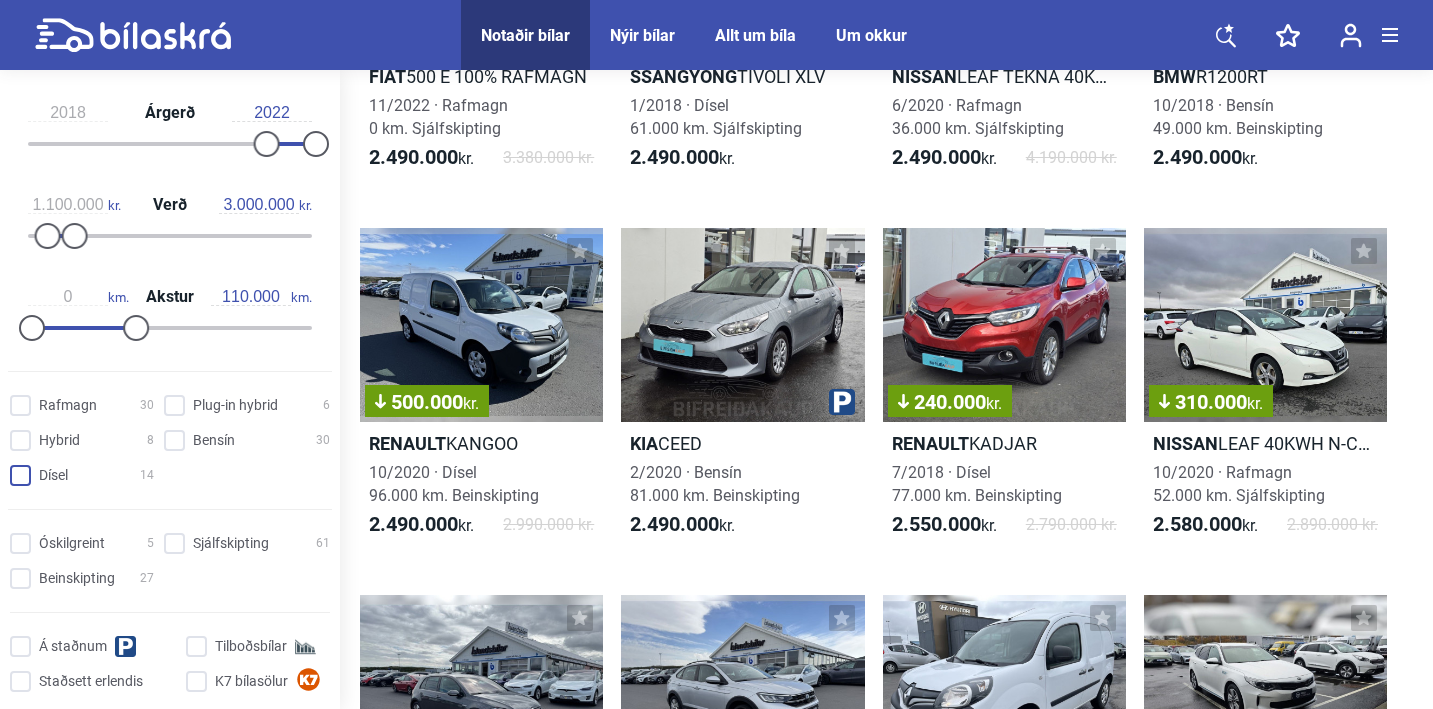 click on "Dísel 14" at bounding box center [85, 476] 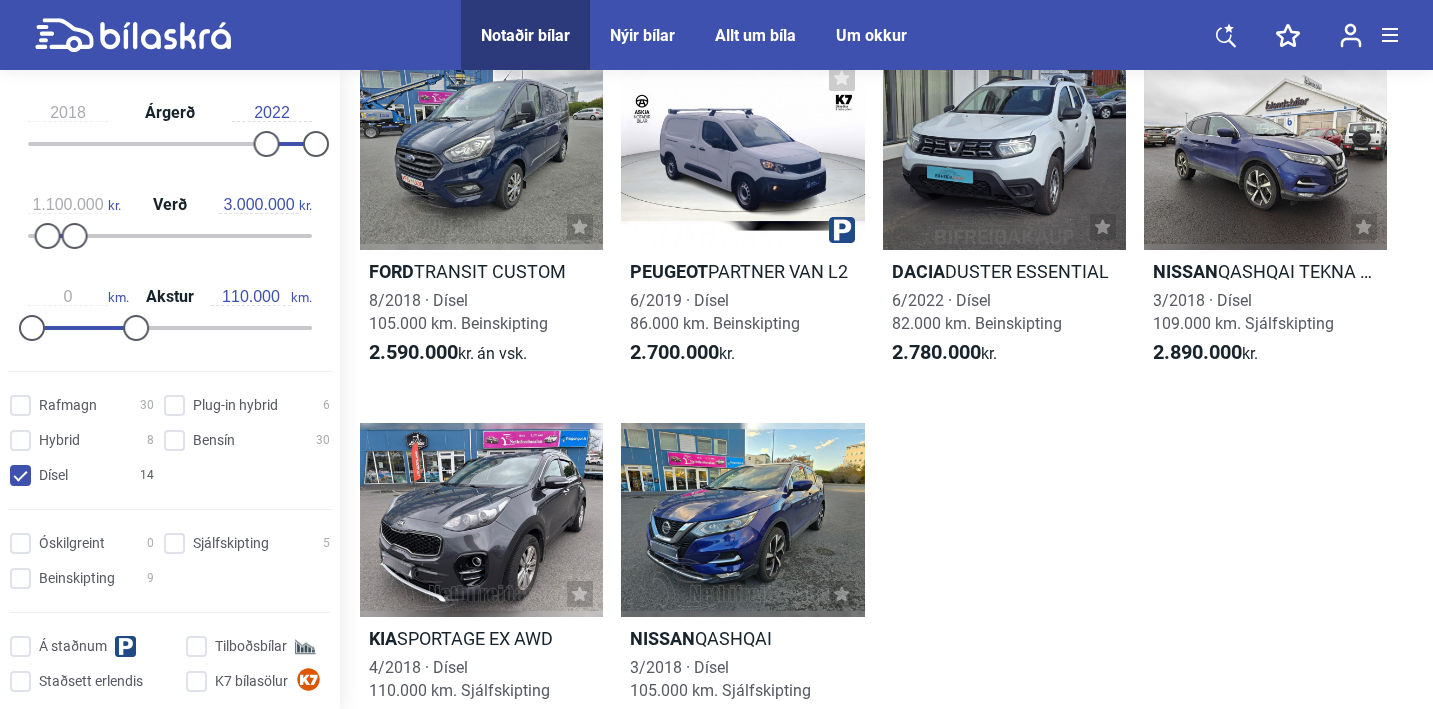 scroll, scrollTop: 905, scrollLeft: 0, axis: vertical 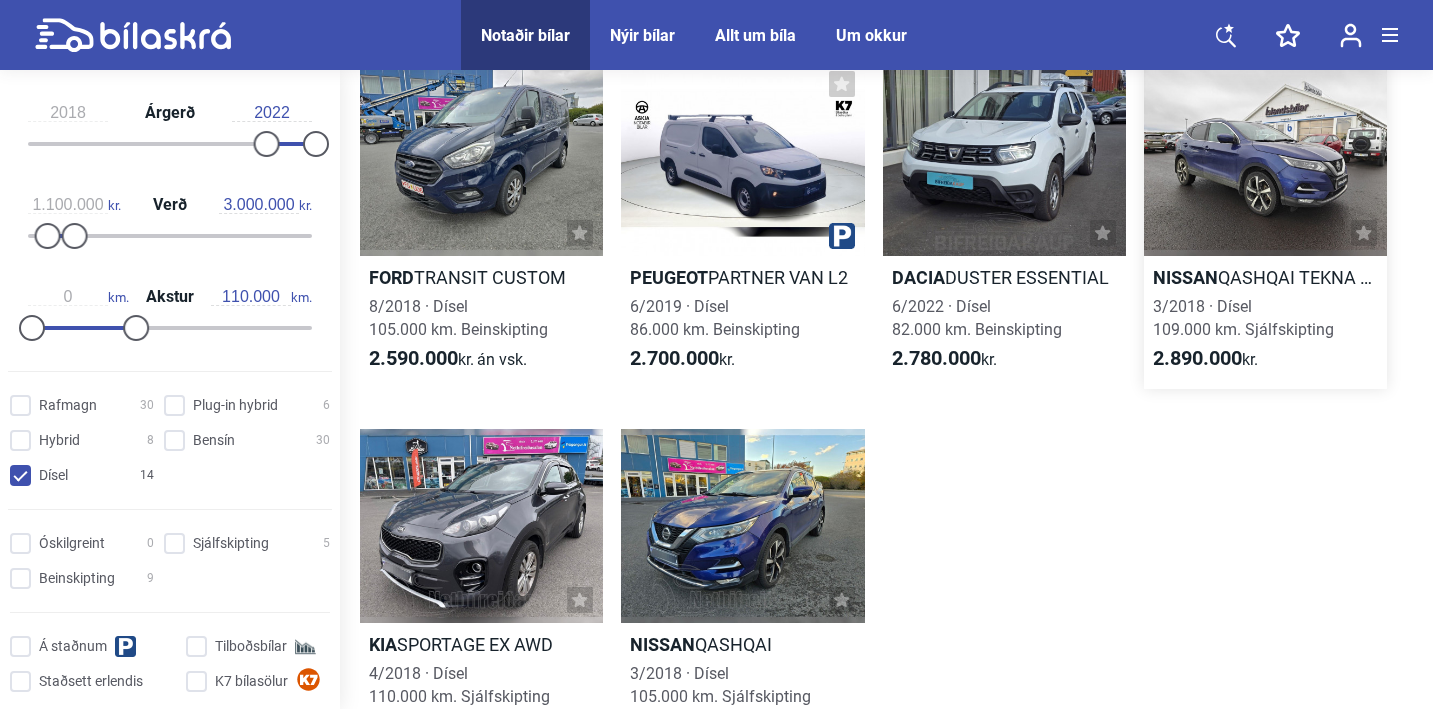 click at bounding box center (1265, 158) 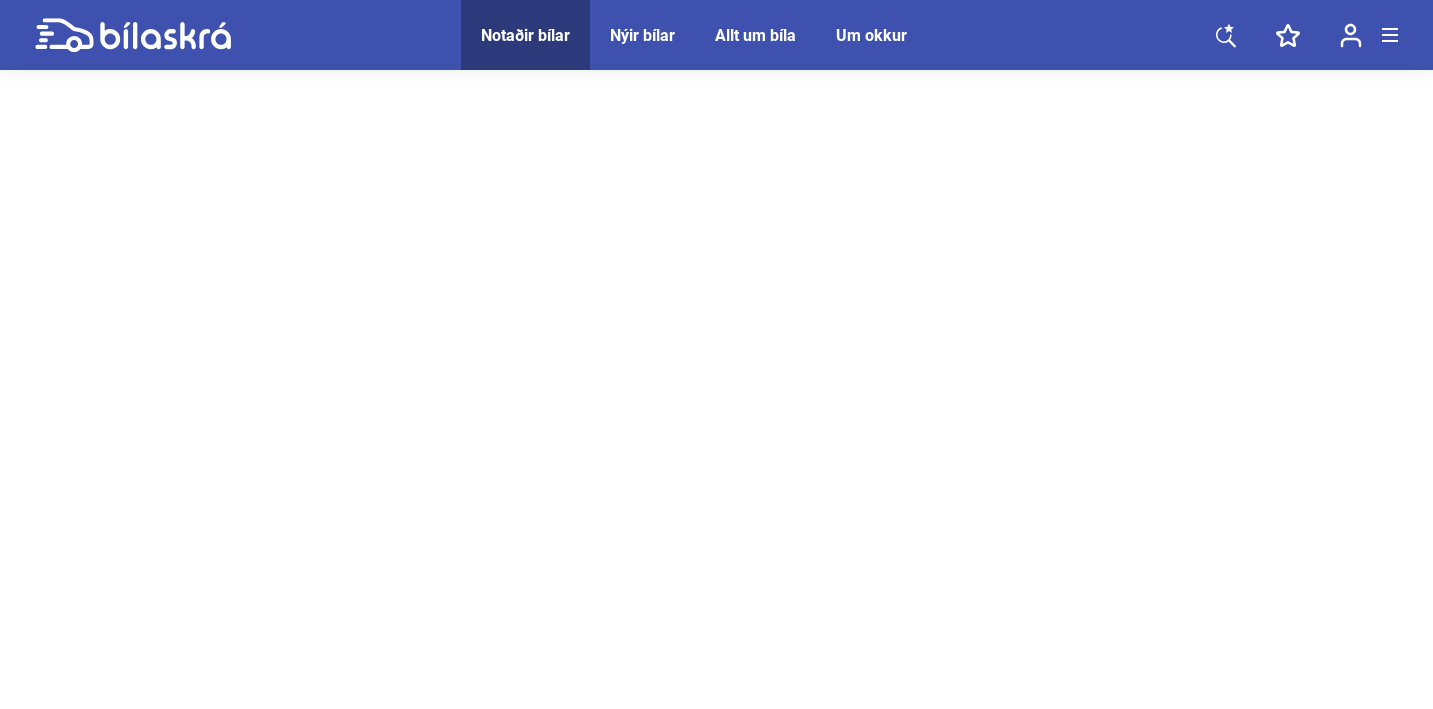 scroll, scrollTop: 0, scrollLeft: 0, axis: both 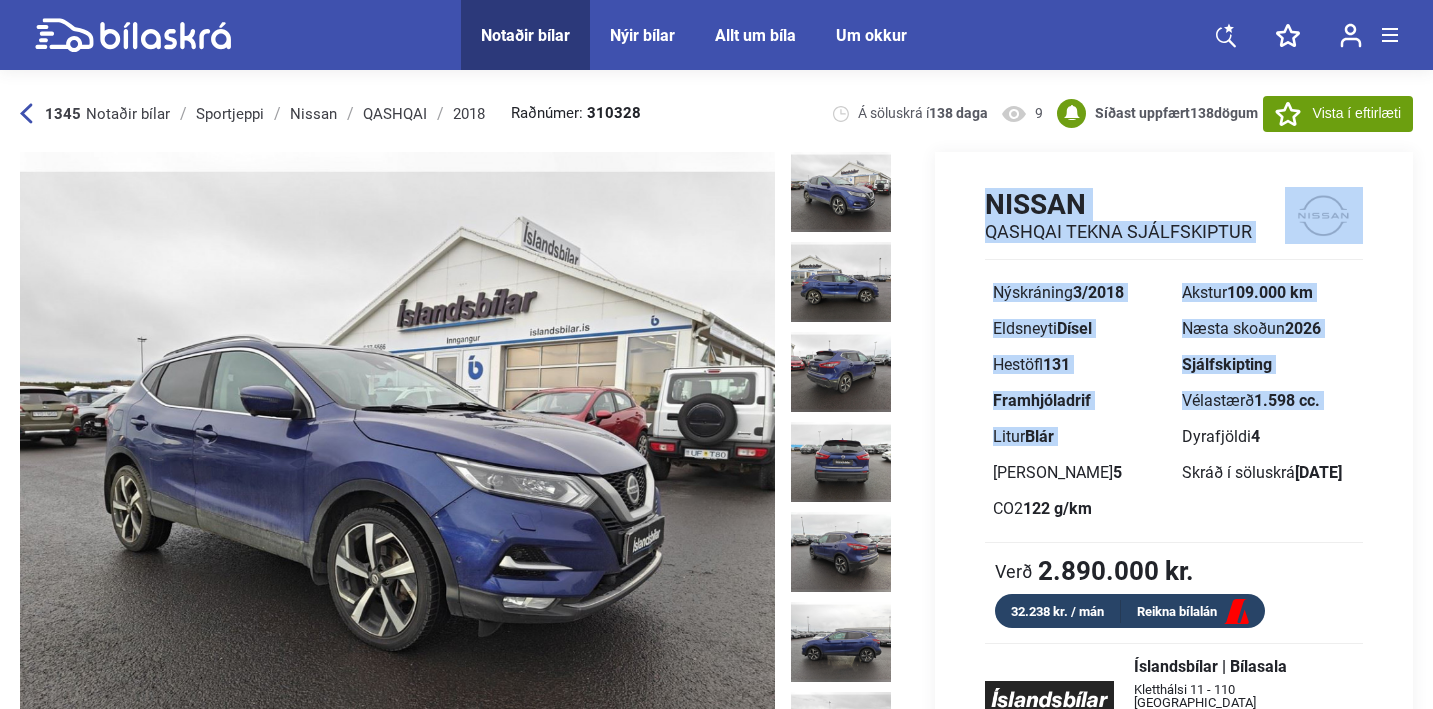 drag, startPoint x: 986, startPoint y: 197, endPoint x: 1364, endPoint y: 420, distance: 438.87698 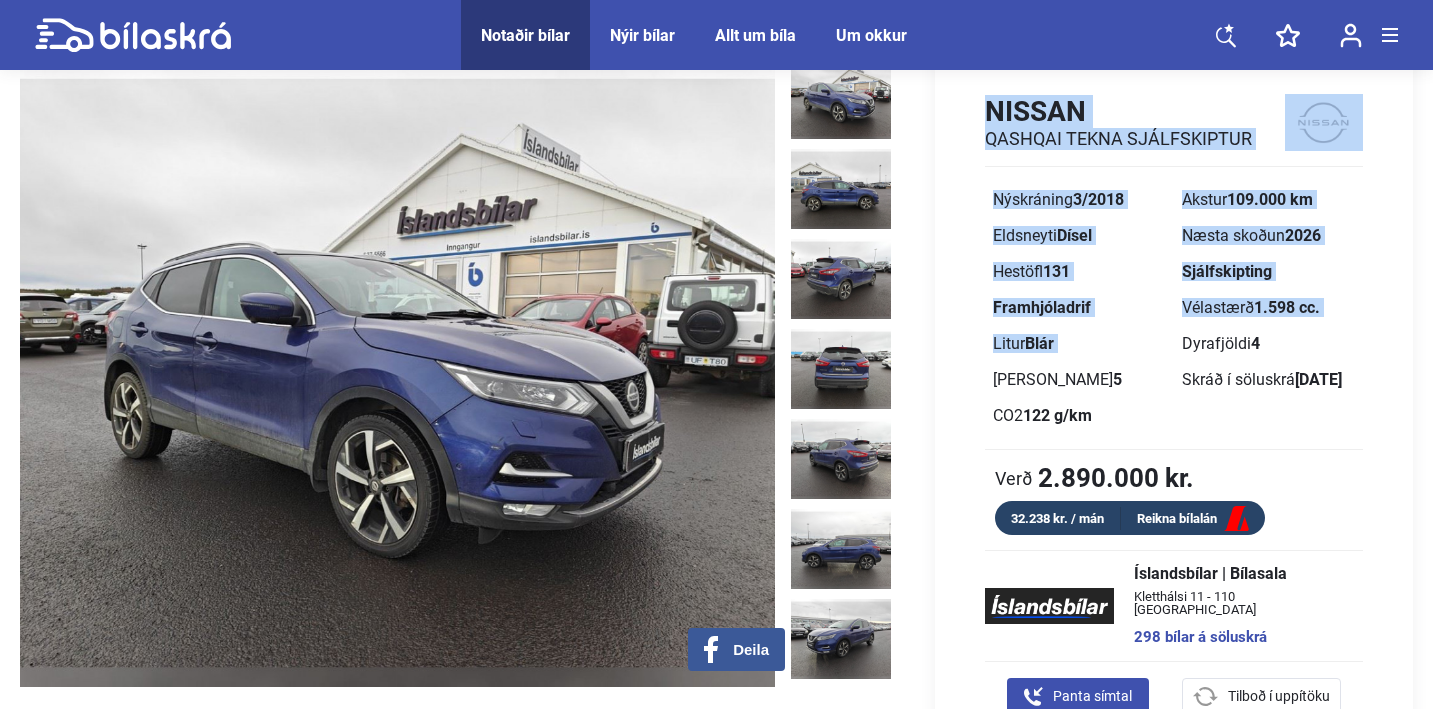 scroll, scrollTop: 94, scrollLeft: 0, axis: vertical 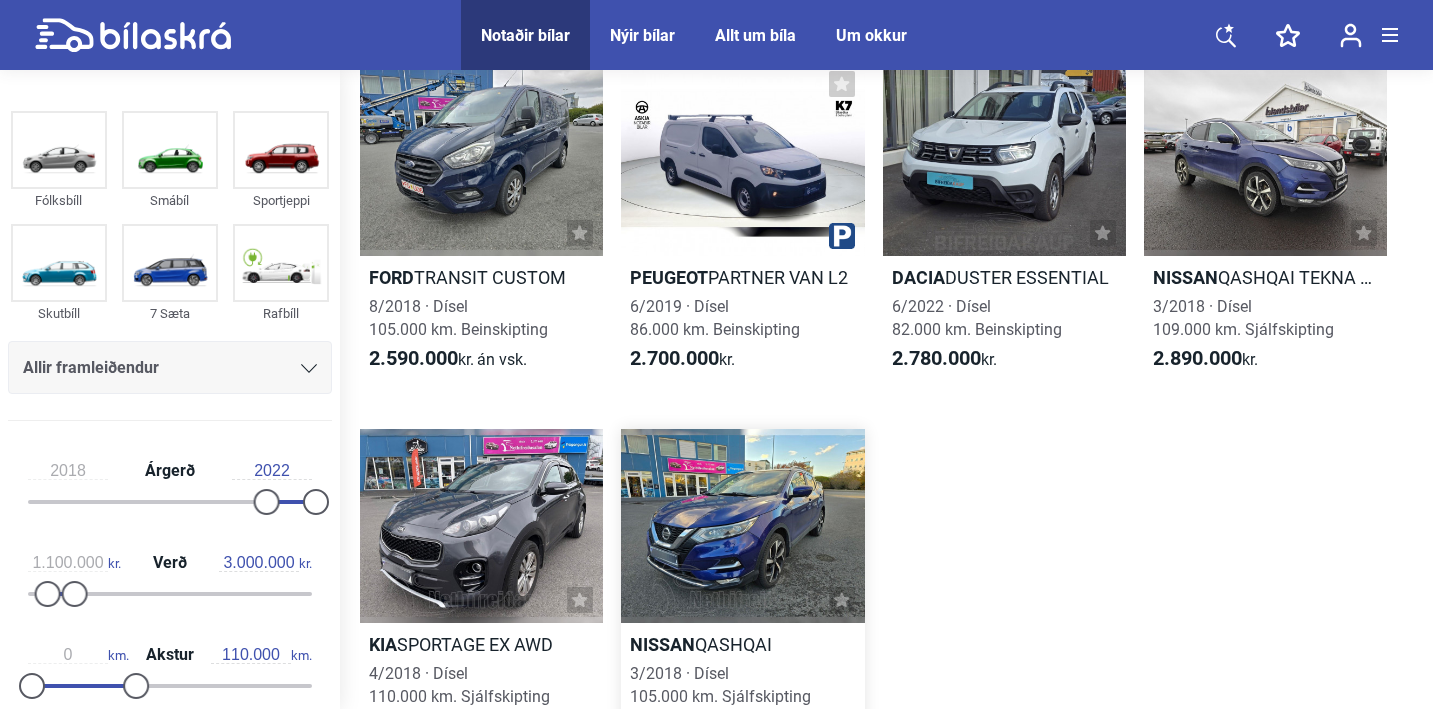 click at bounding box center (742, 526) 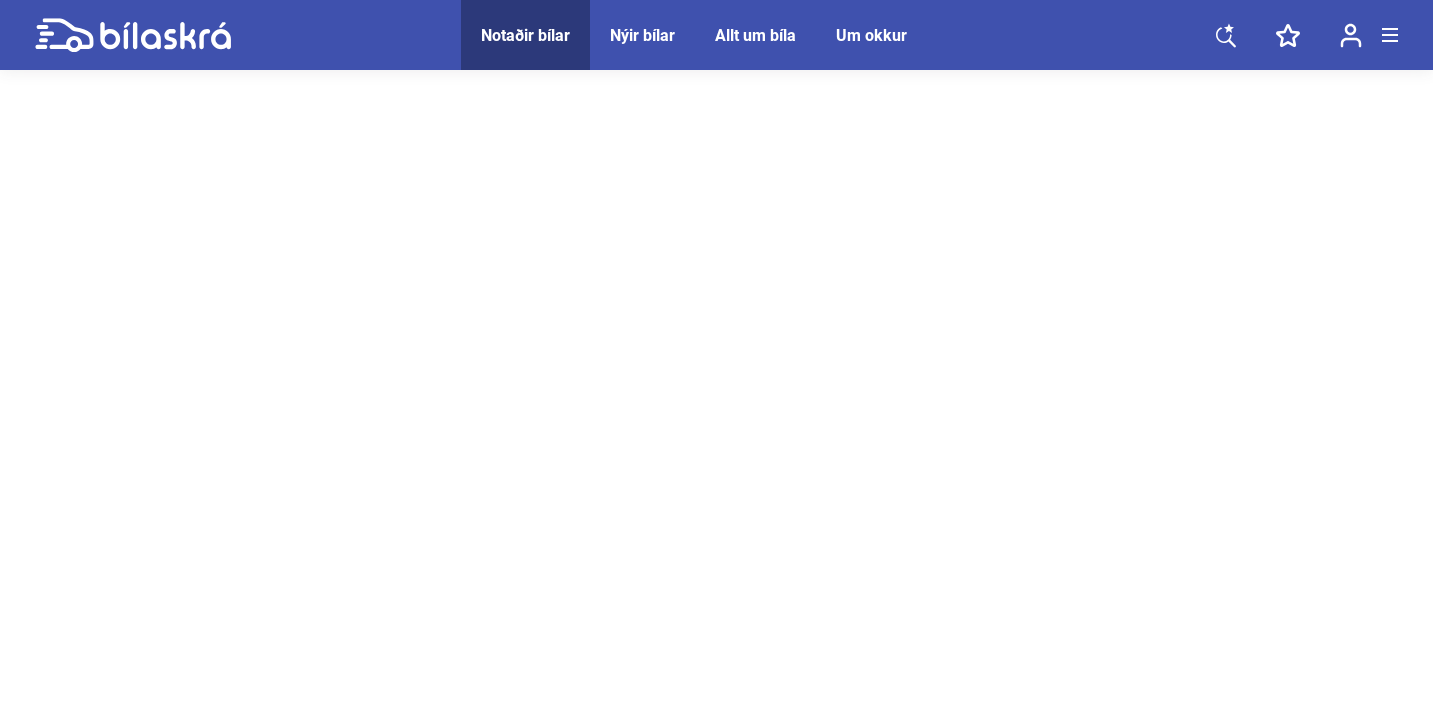 scroll, scrollTop: 0, scrollLeft: 0, axis: both 